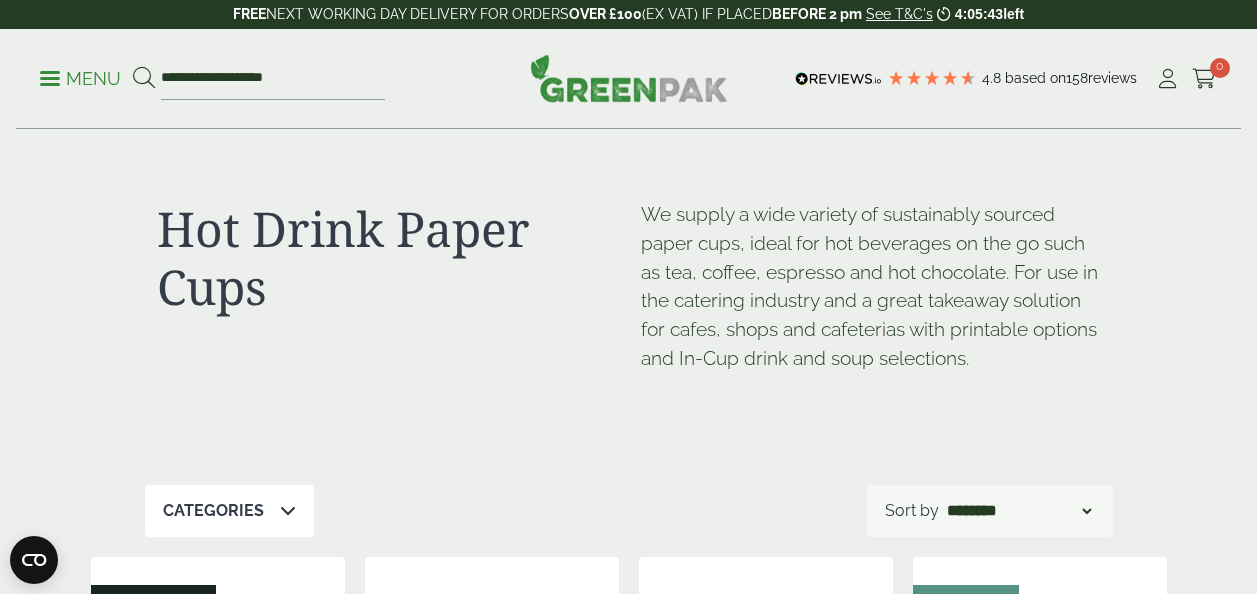 scroll, scrollTop: 0, scrollLeft: 0, axis: both 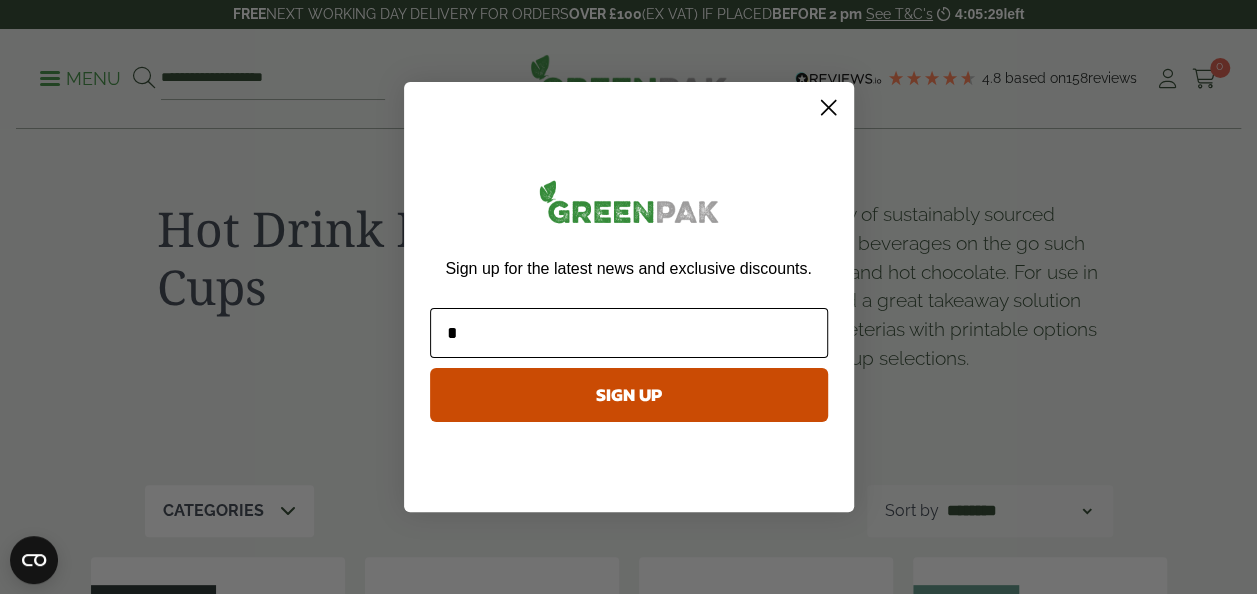 drag, startPoint x: 0, startPoint y: 0, endPoint x: 720, endPoint y: 338, distance: 795.3892 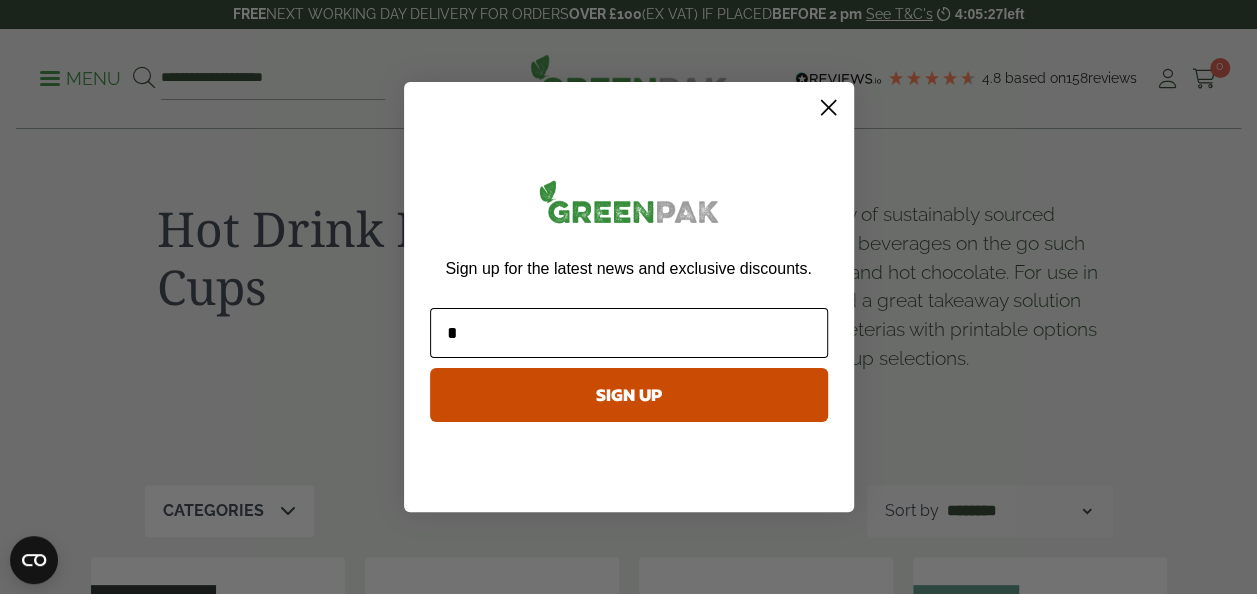 click on "*" at bounding box center [629, 333] 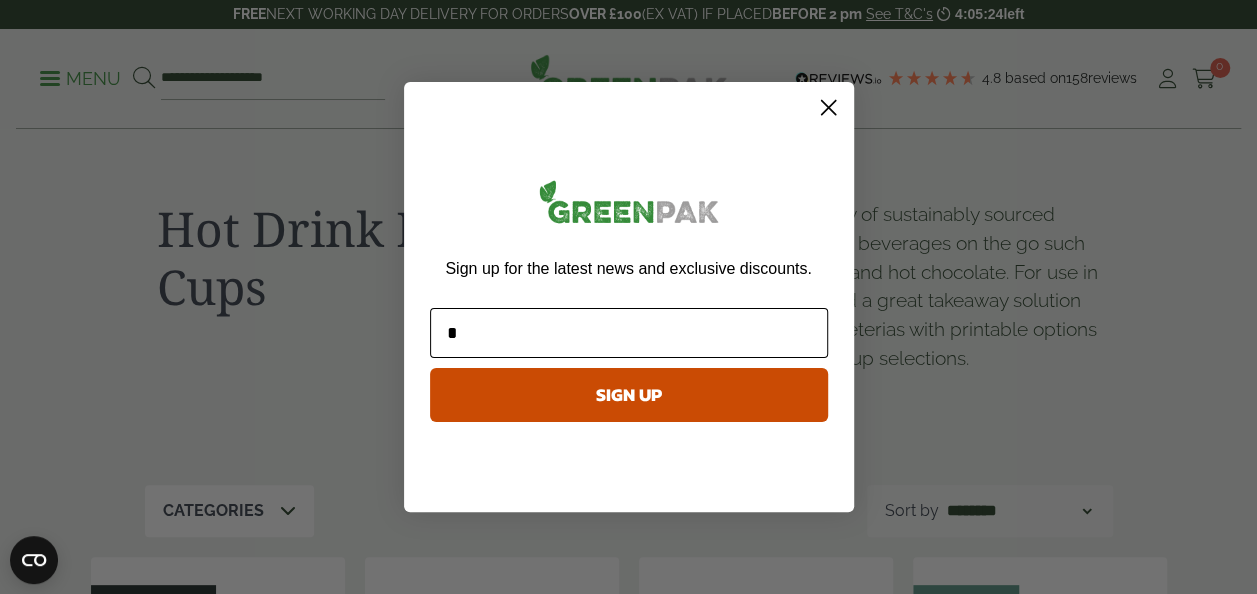 type on "**********" 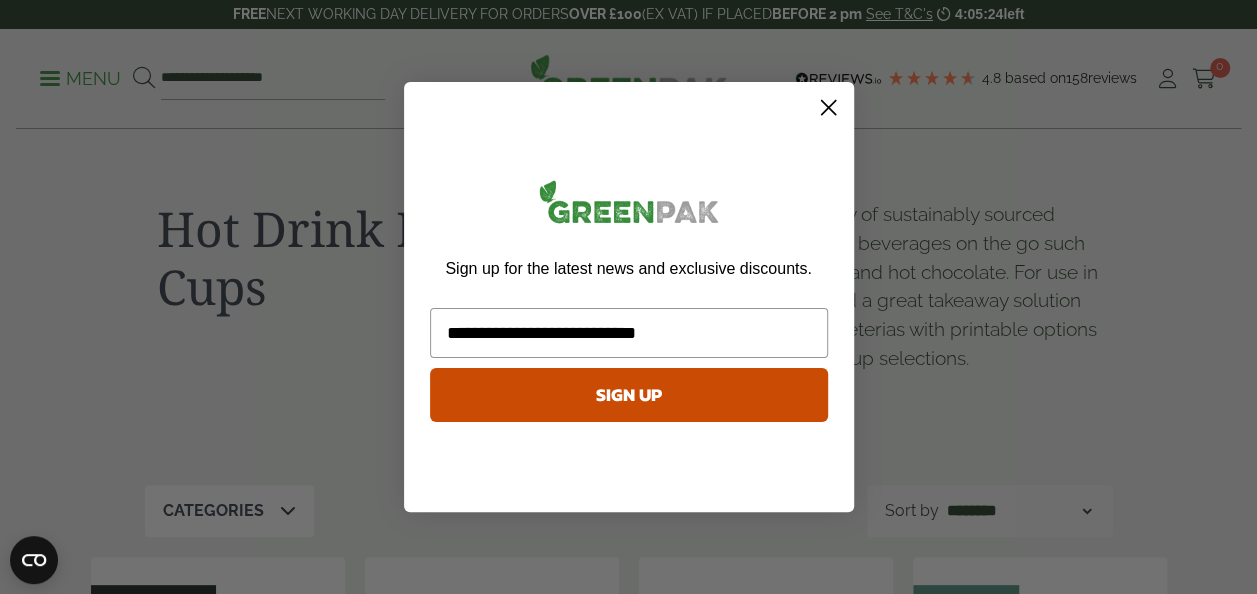 click on "SIGN UP" at bounding box center [629, 400] 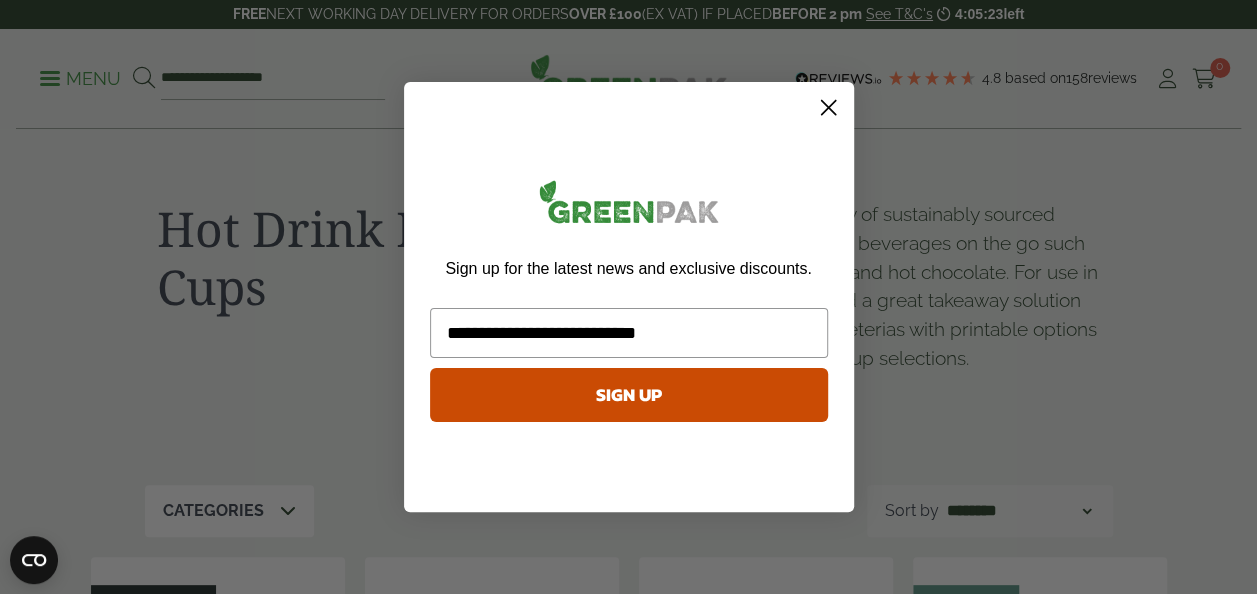 click on "SIGN UP" at bounding box center (629, 395) 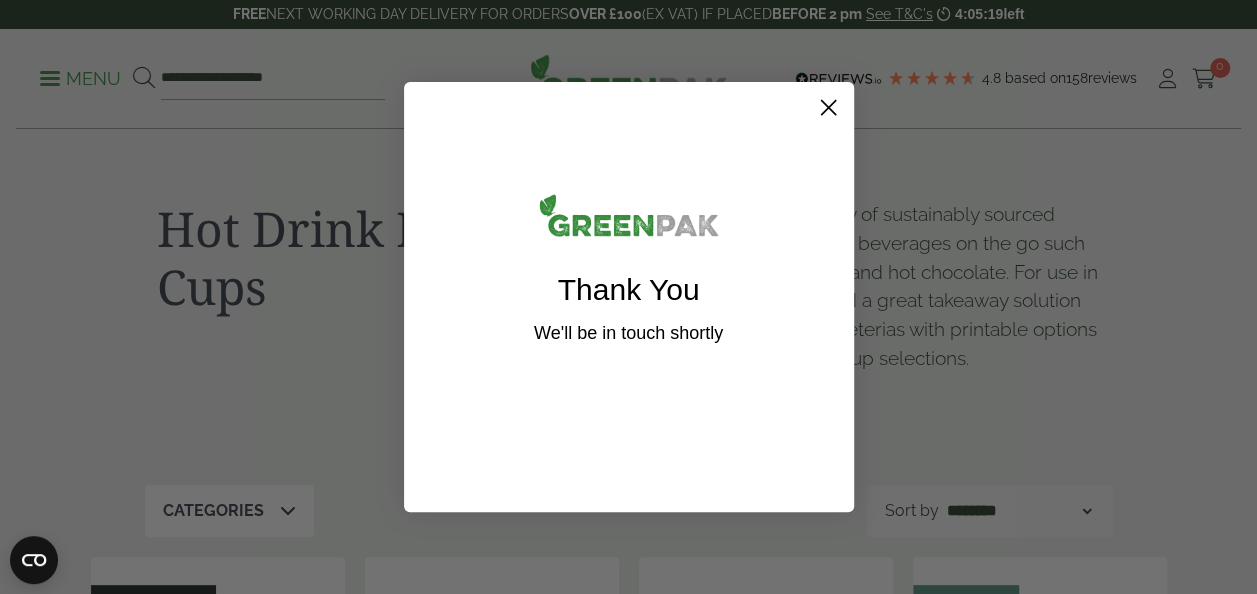 click 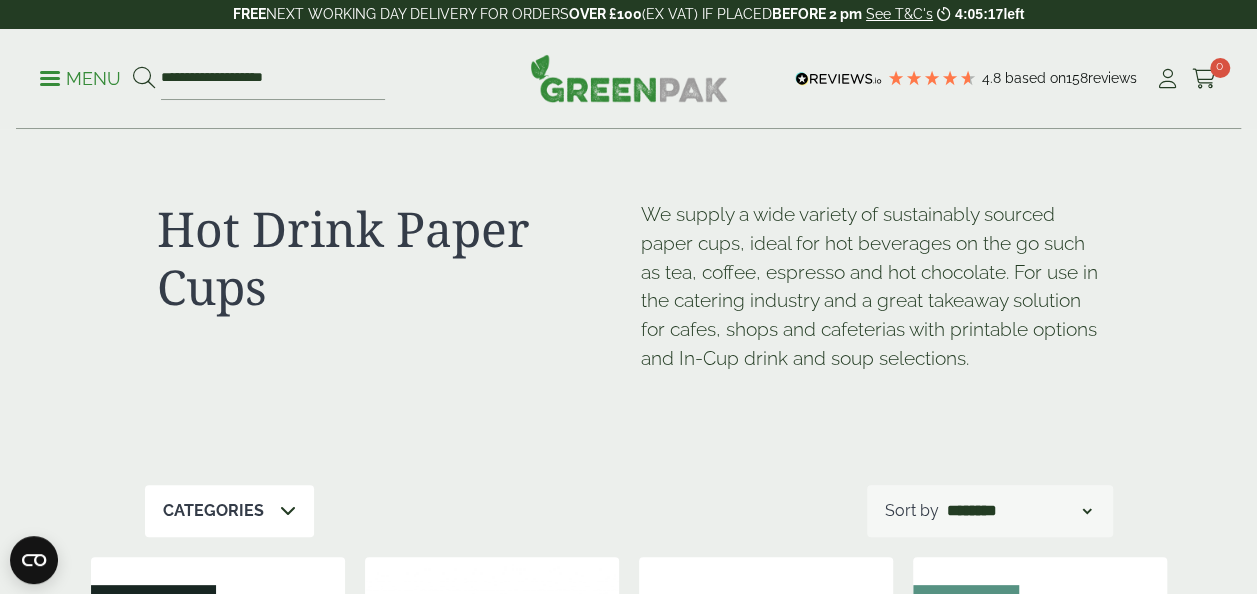 click on "Categories" at bounding box center [229, 511] 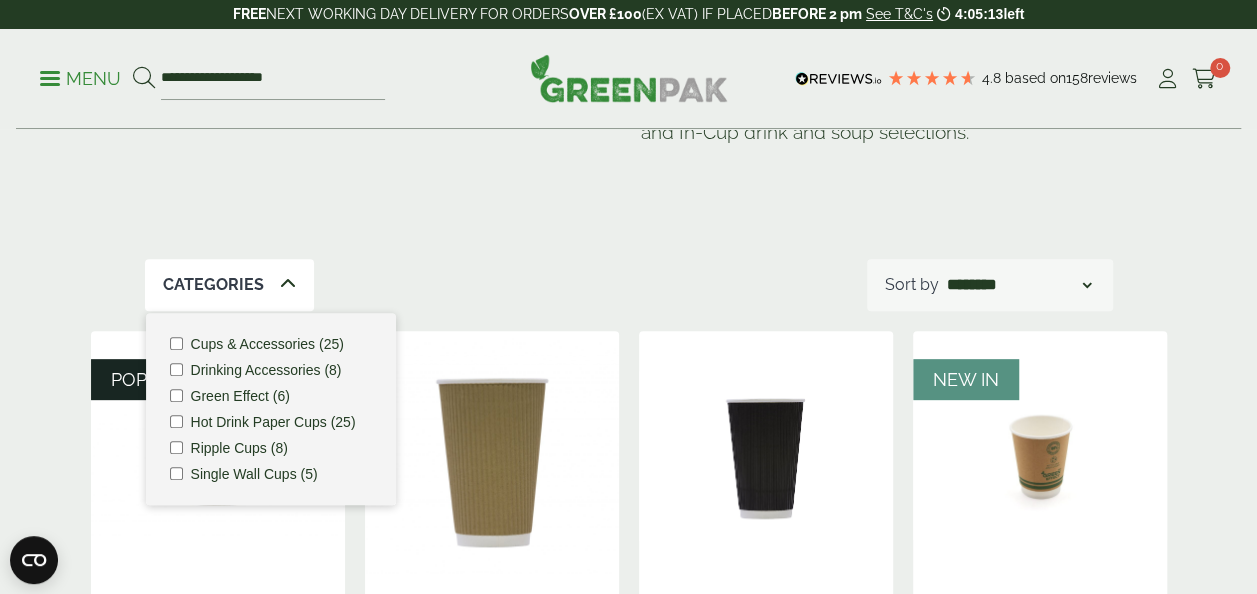 scroll, scrollTop: 360, scrollLeft: 0, axis: vertical 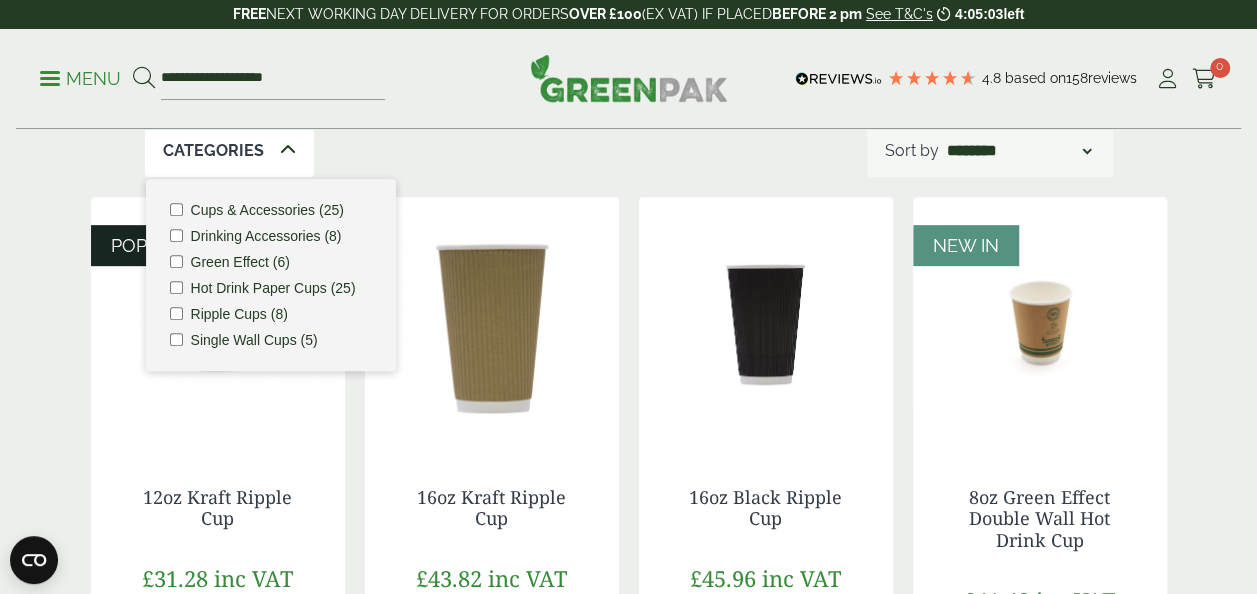 click on "12oz Kraft Ripple Cup
£31.28
inc VAT
£26.07
ex VAT
Case qty:
500
Price per unit:
£0.05
Qty *" at bounding box center (218, 643) 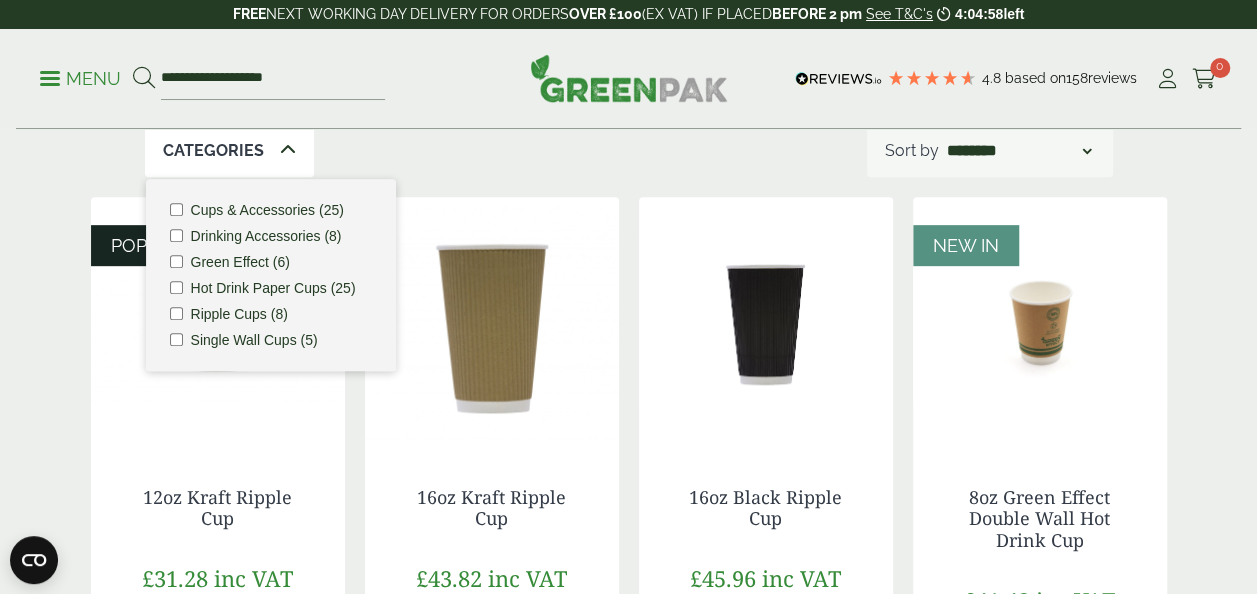 click on "Ripple Cups (8)" at bounding box center (239, 314) 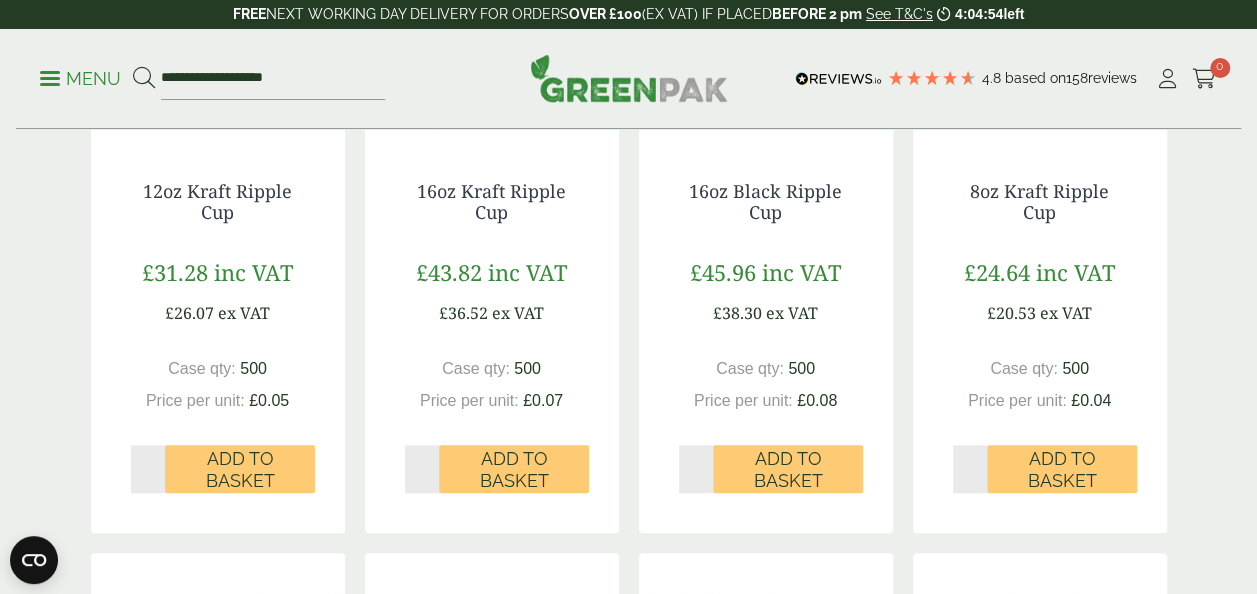 scroll, scrollTop: 732, scrollLeft: 0, axis: vertical 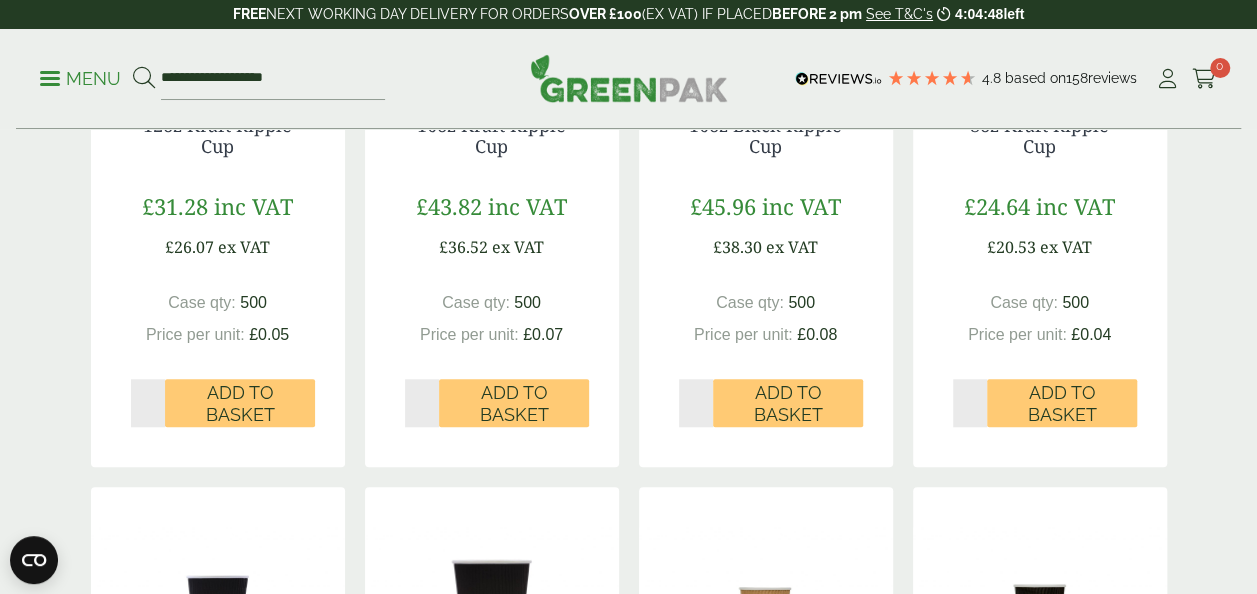 click on "inc VAT" at bounding box center (253, 206) 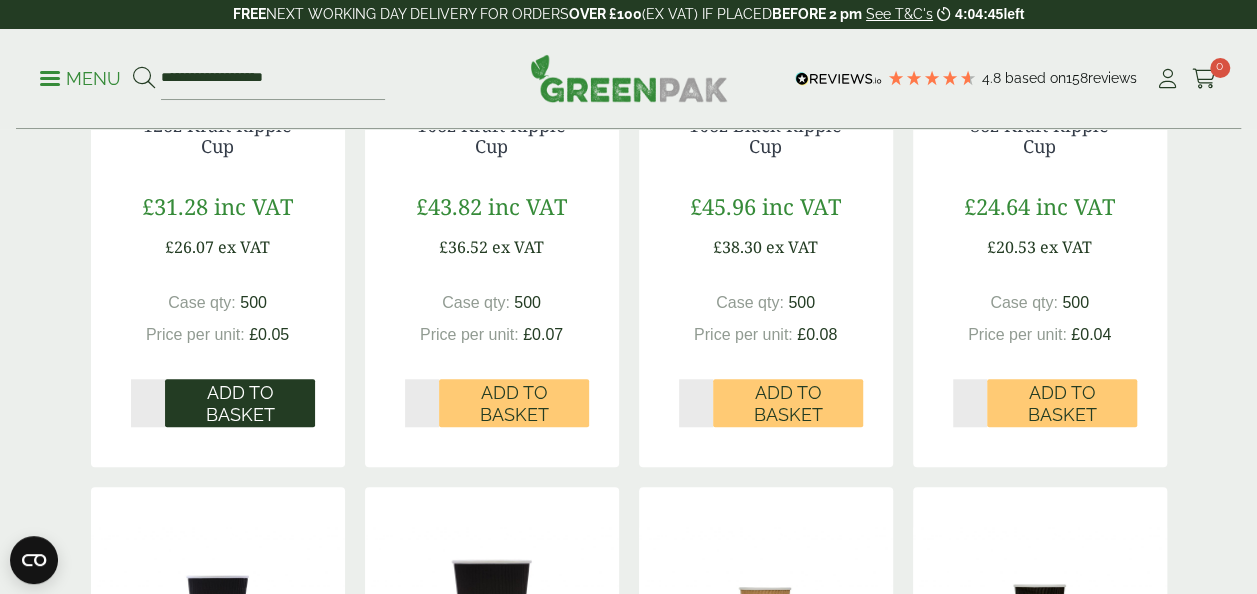 click on "Add to Basket" at bounding box center (240, 403) 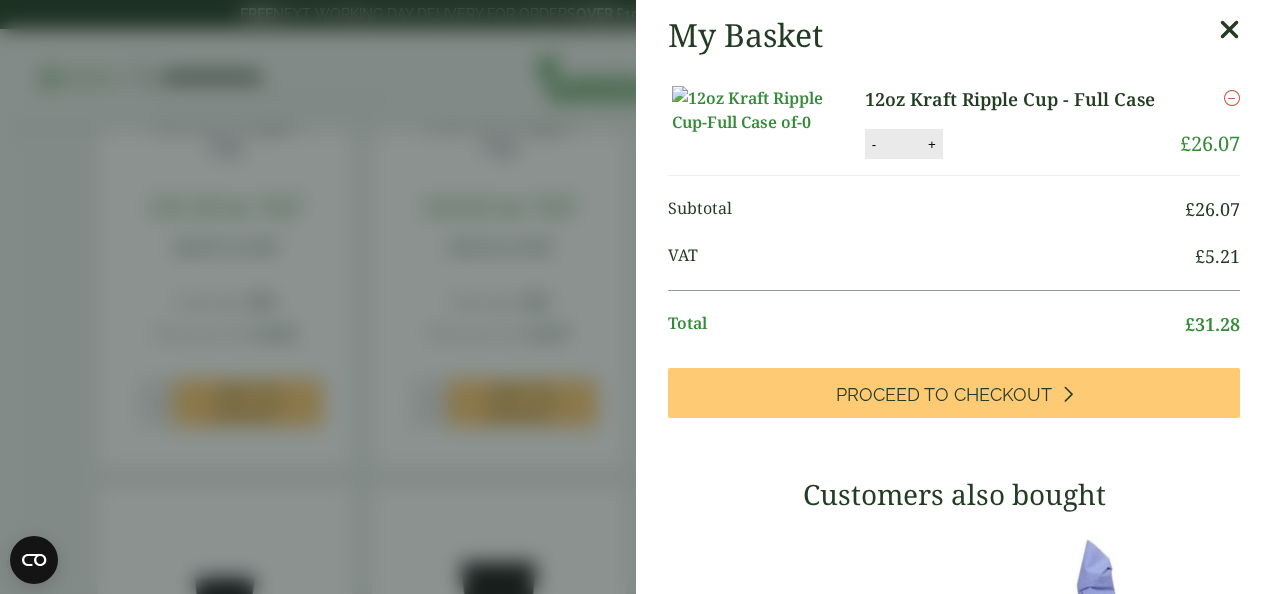 click at bounding box center (1229, 30) 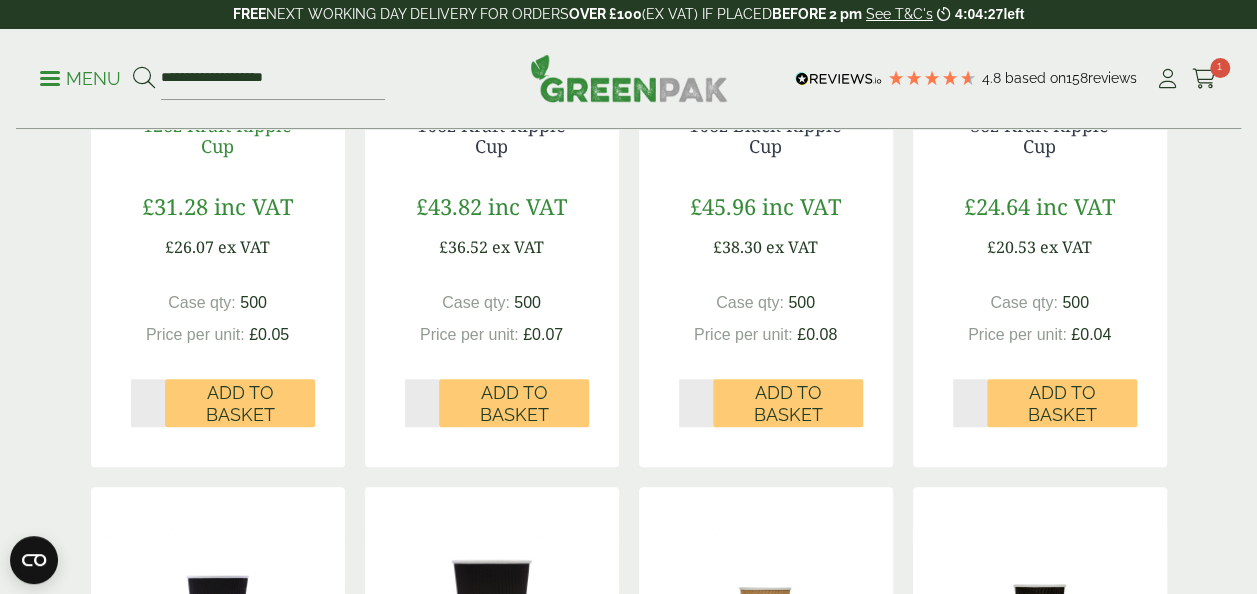 click on "12oz Kraft Ripple Cup" at bounding box center [217, 136] 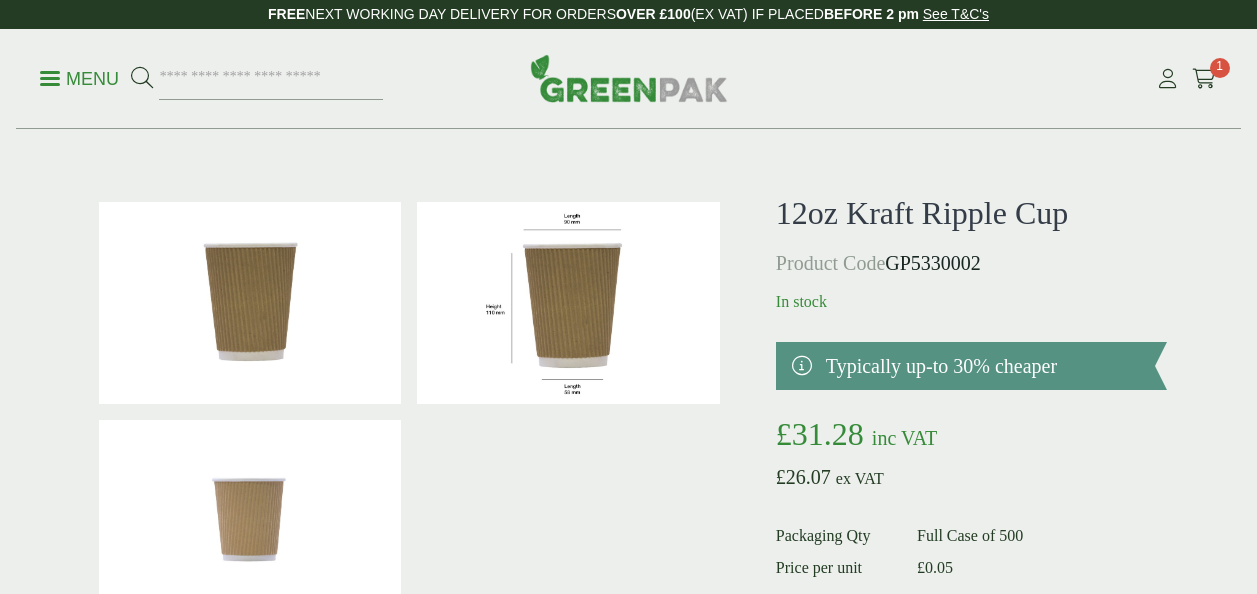 scroll, scrollTop: 0, scrollLeft: 0, axis: both 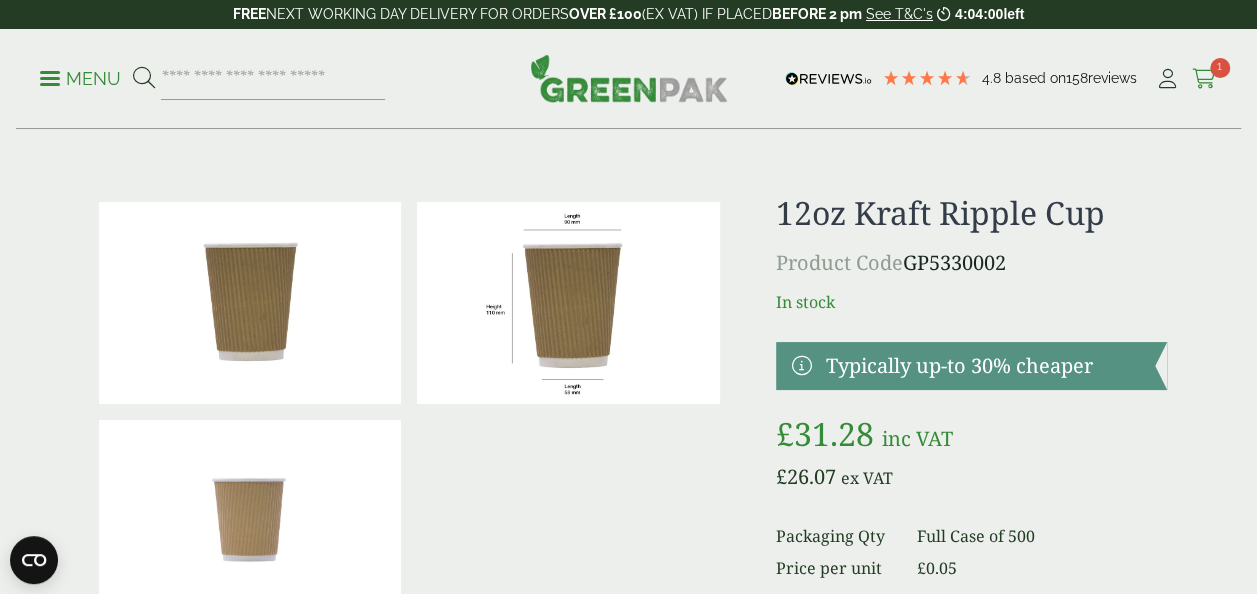 click at bounding box center [1204, 79] 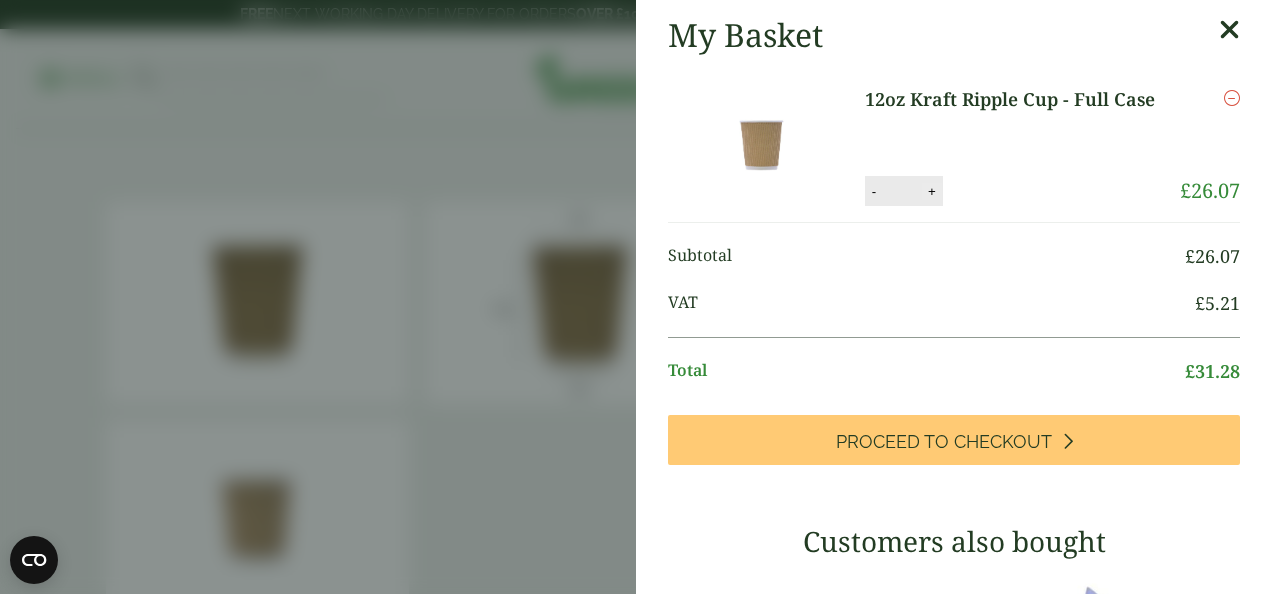 click on "+" at bounding box center [932, 191] 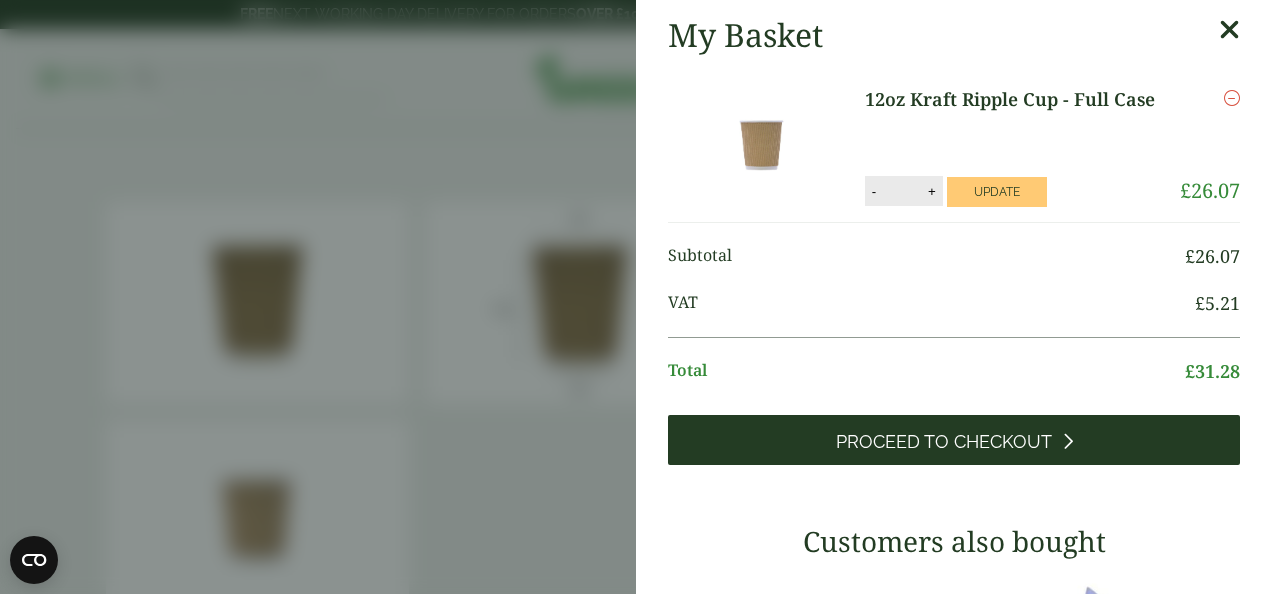 click on "Proceed to Checkout" at bounding box center (954, 440) 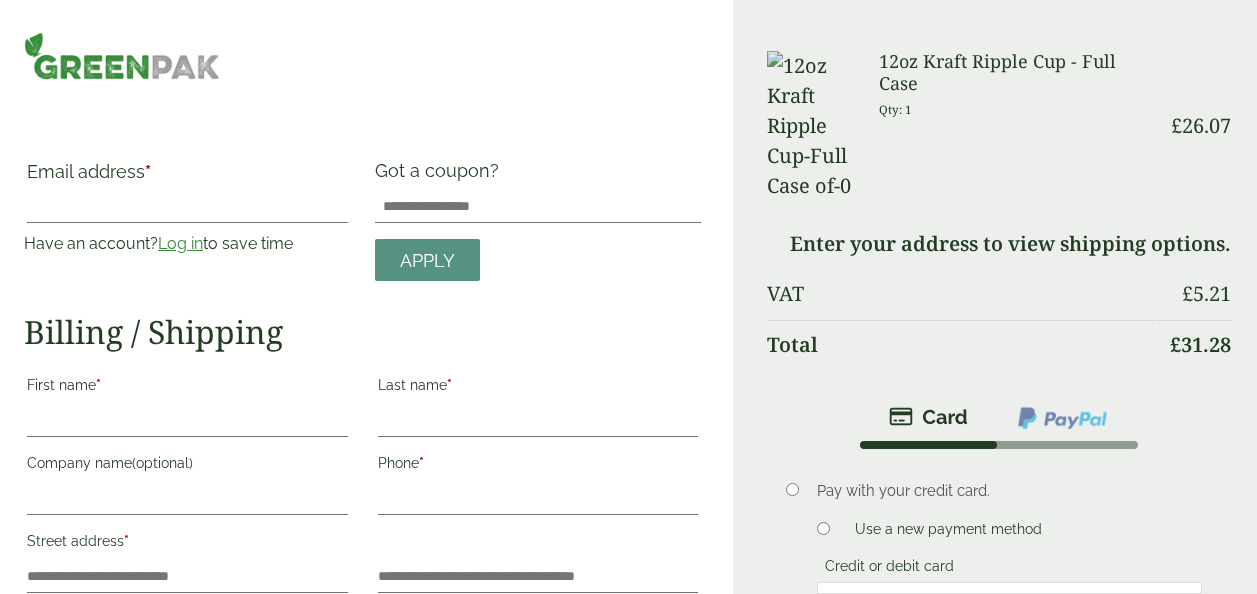 scroll, scrollTop: 0, scrollLeft: 0, axis: both 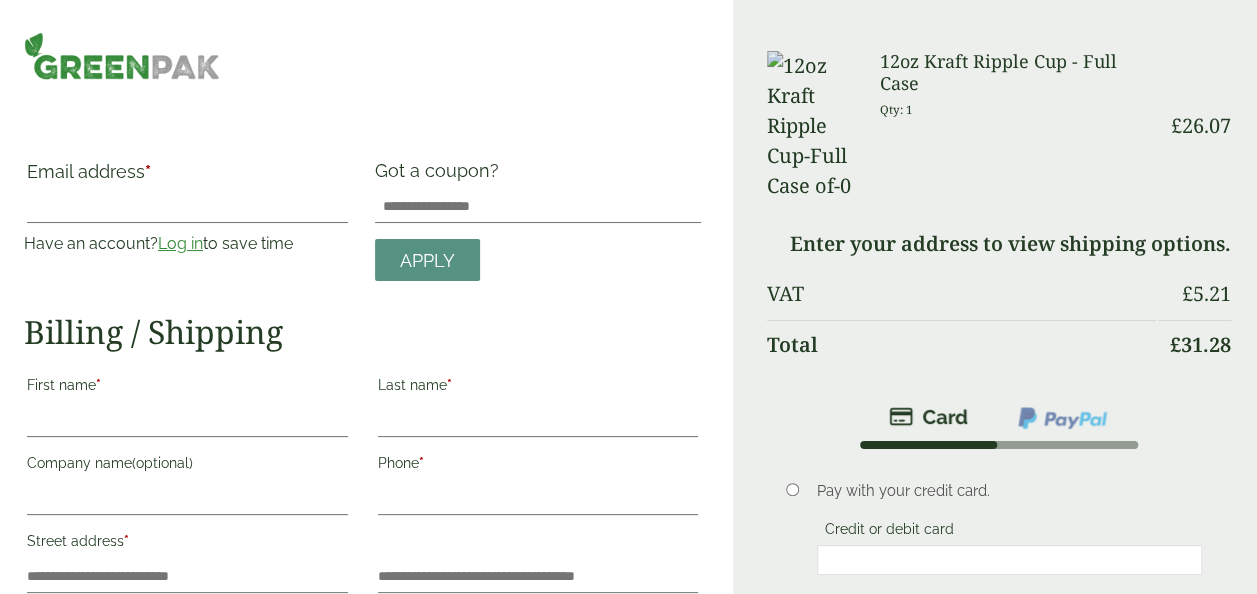 click at bounding box center [1062, 418] 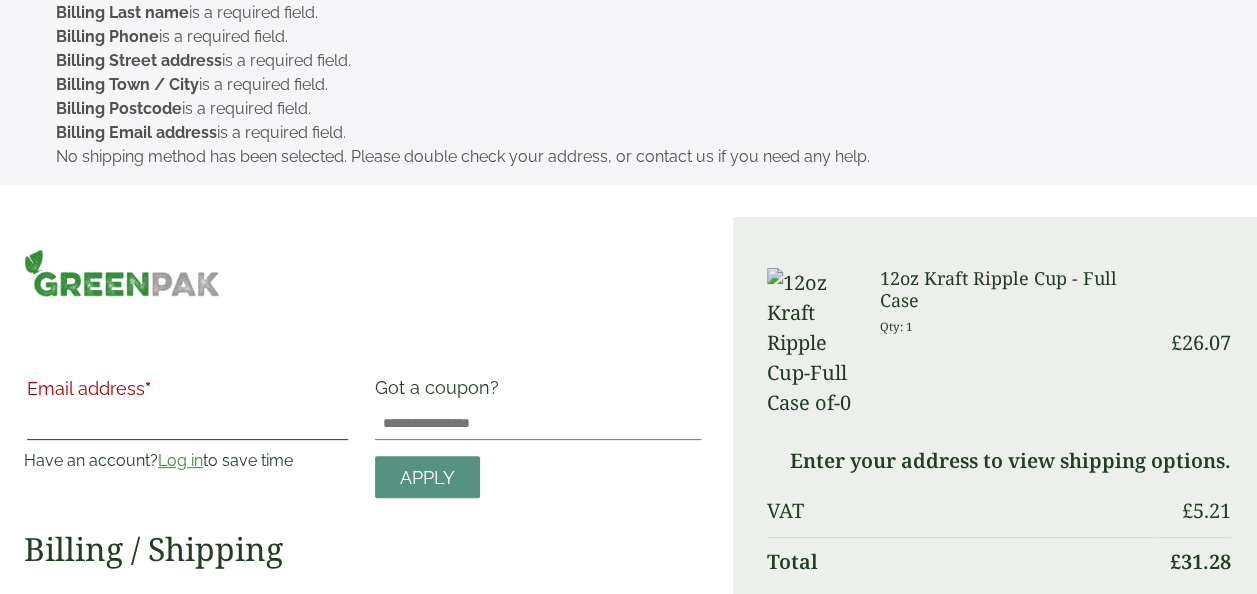 scroll, scrollTop: 0, scrollLeft: 0, axis: both 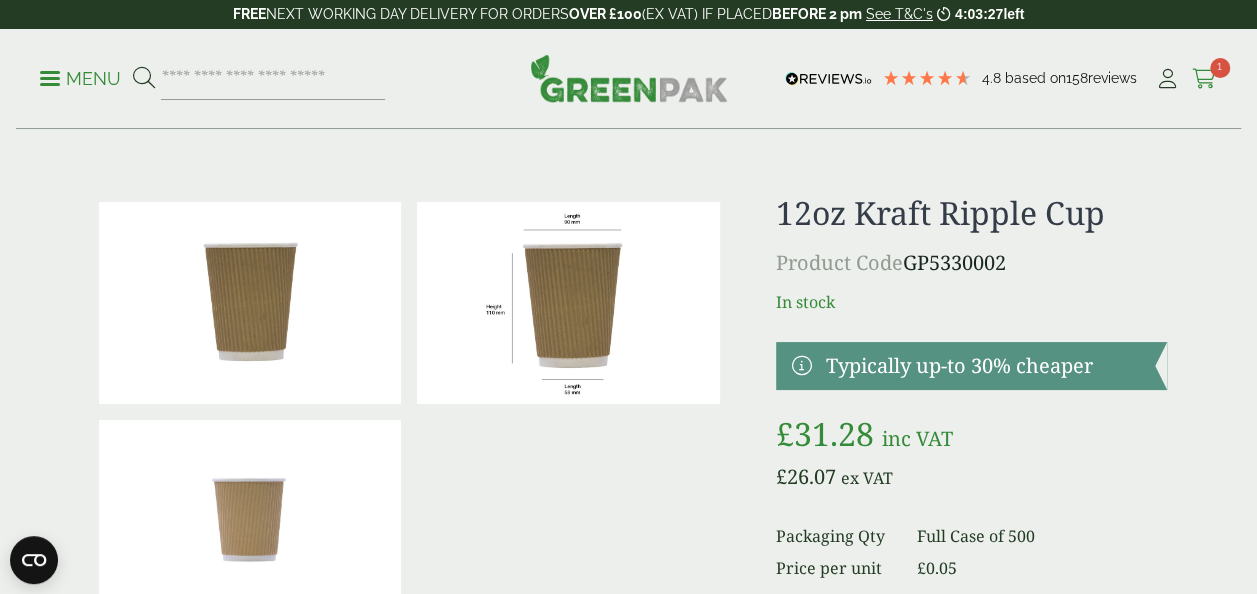 click at bounding box center (1204, 79) 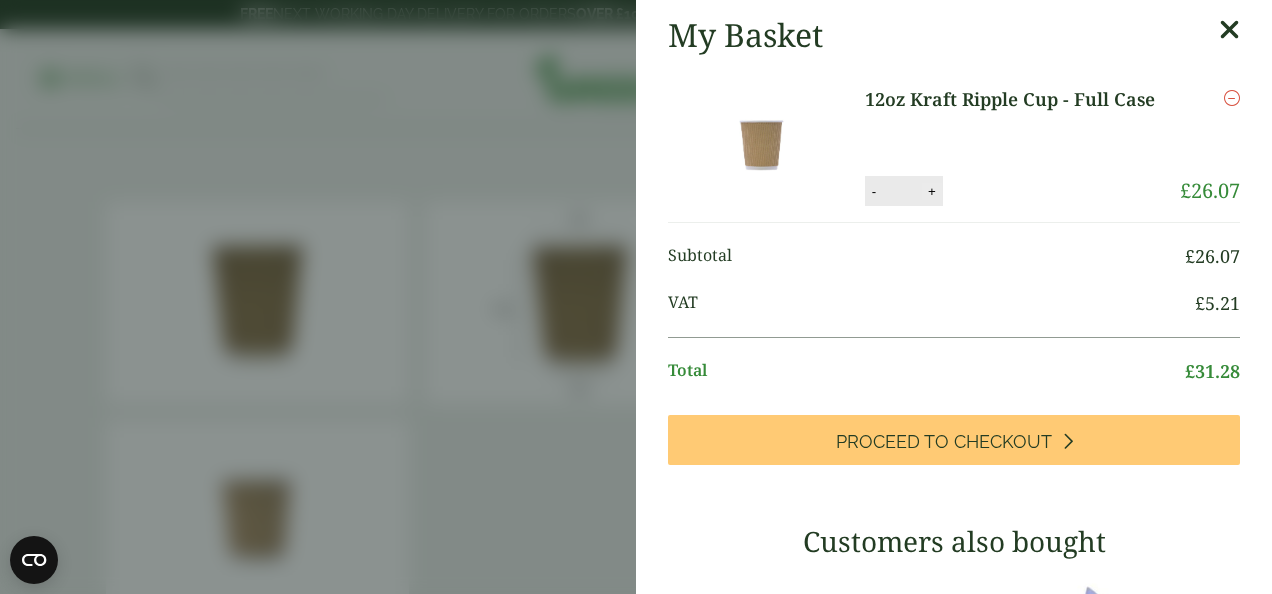 click on "+" at bounding box center [932, 191] 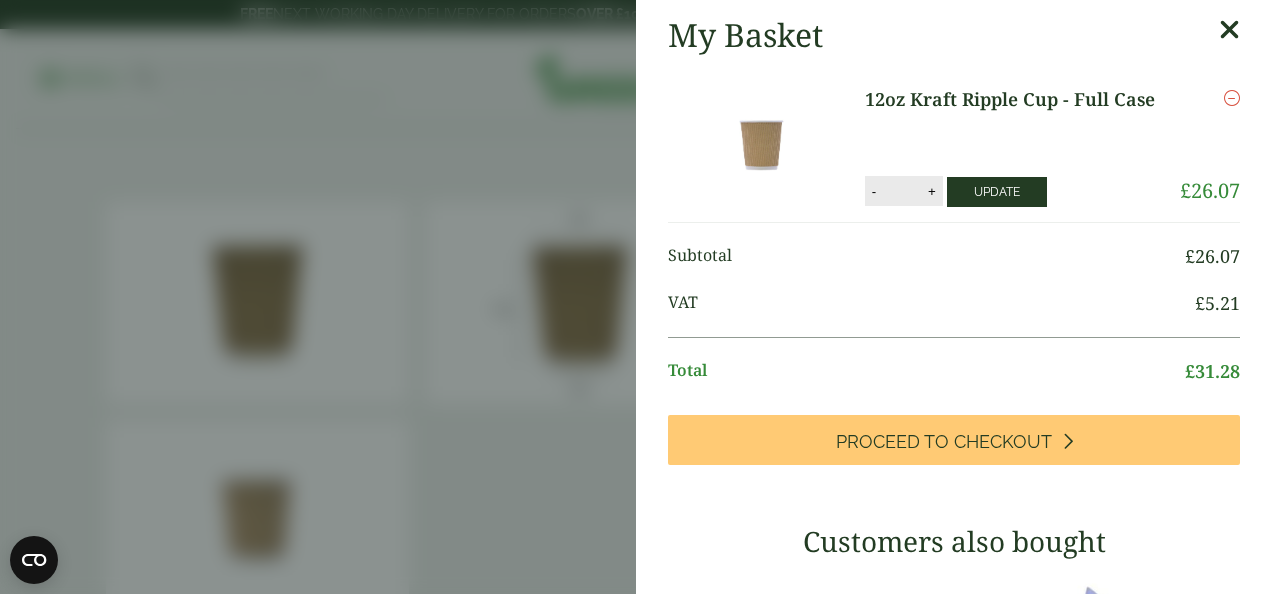 click on "Update" at bounding box center [997, 192] 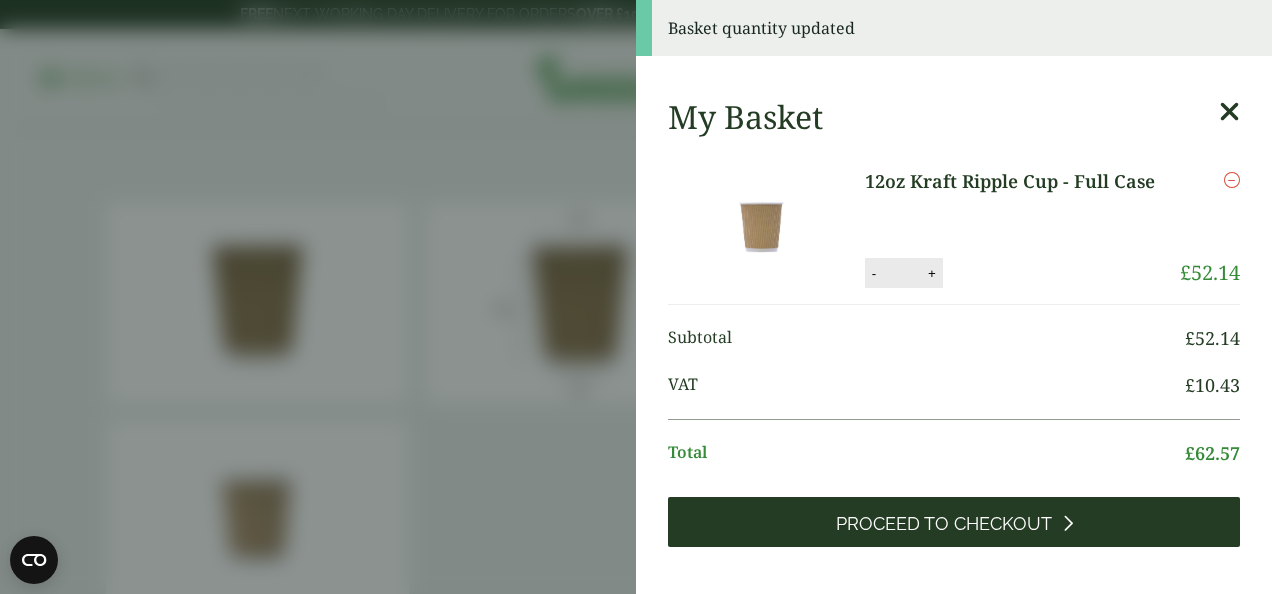 click on "Proceed to Checkout" at bounding box center [954, 522] 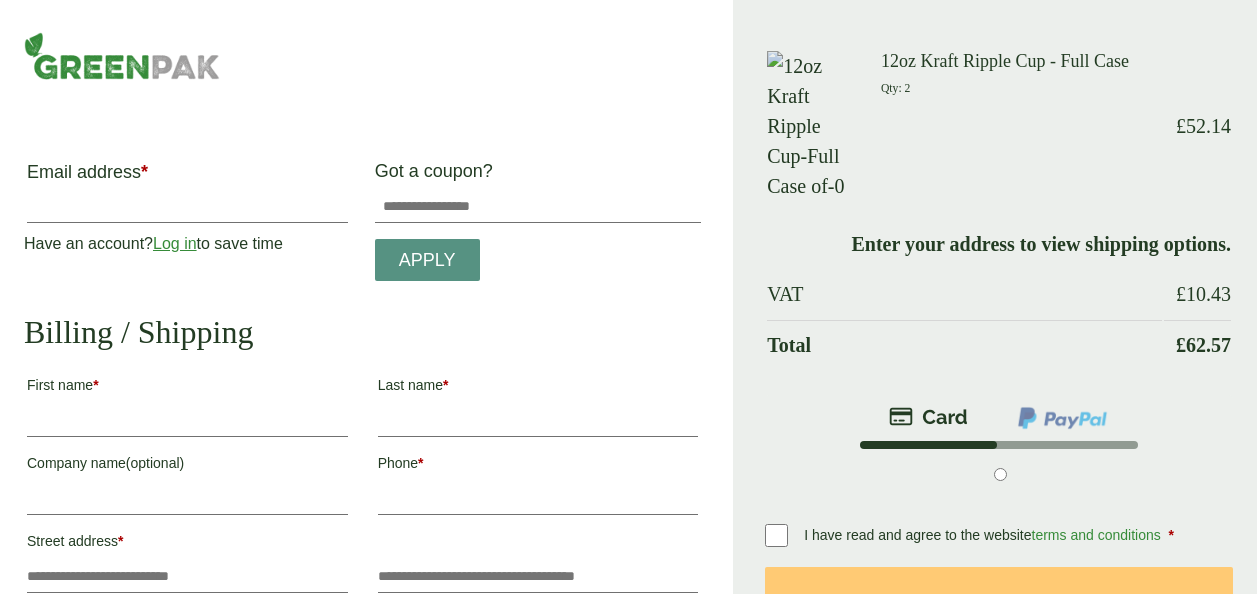 scroll, scrollTop: 0, scrollLeft: 0, axis: both 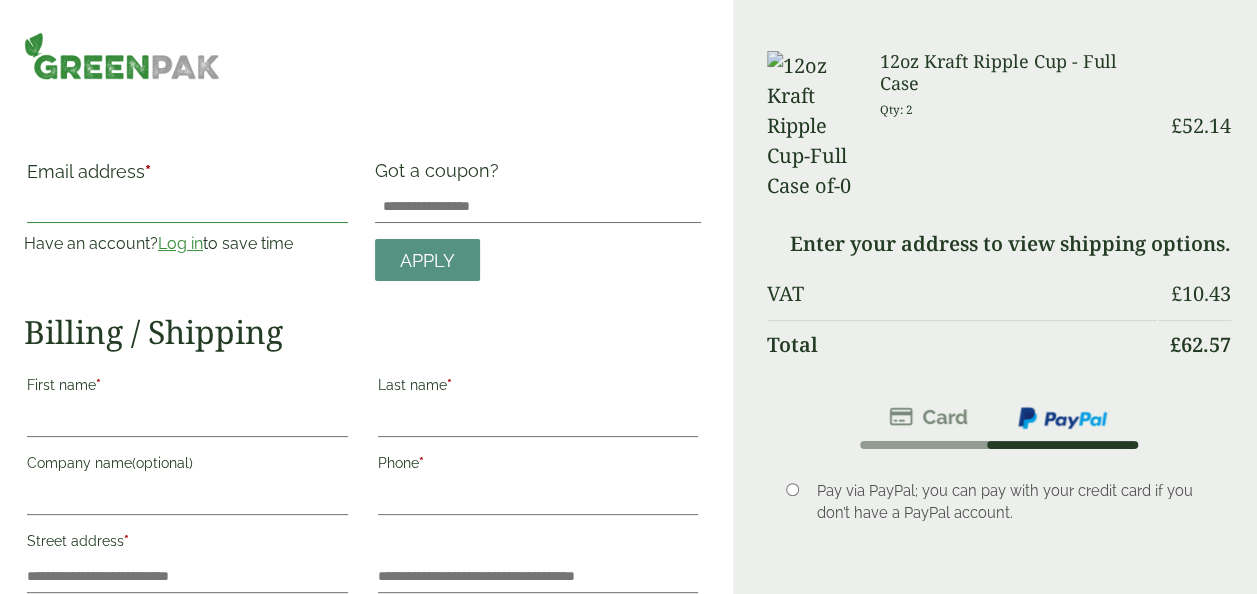 click on "Email address  *" at bounding box center [187, 207] 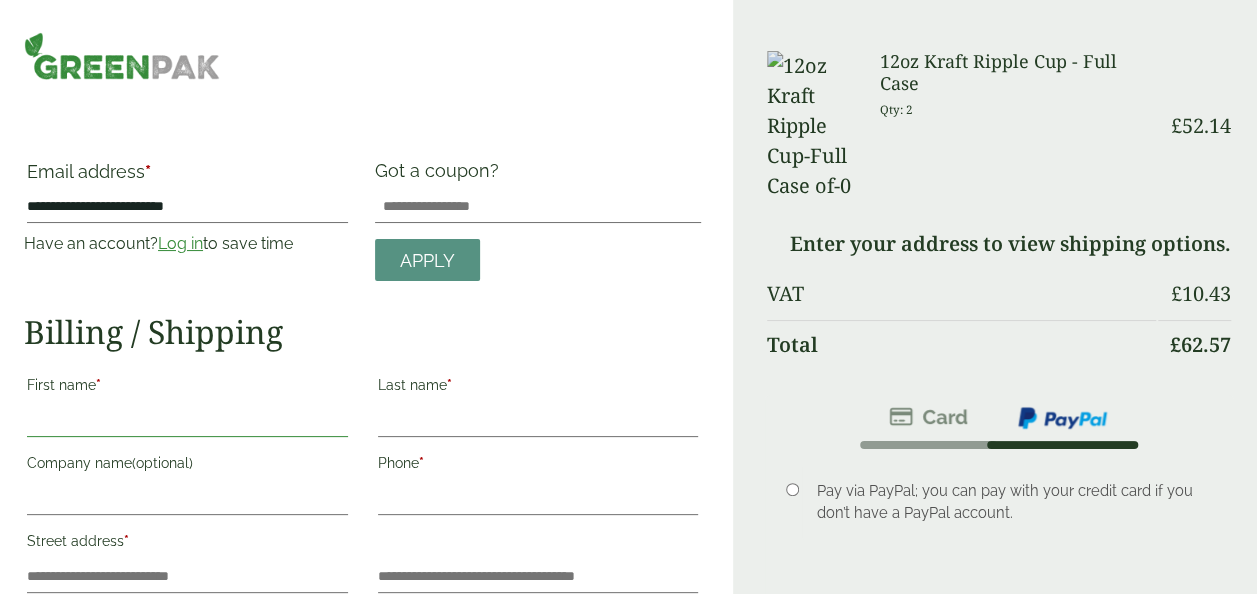 type on "******" 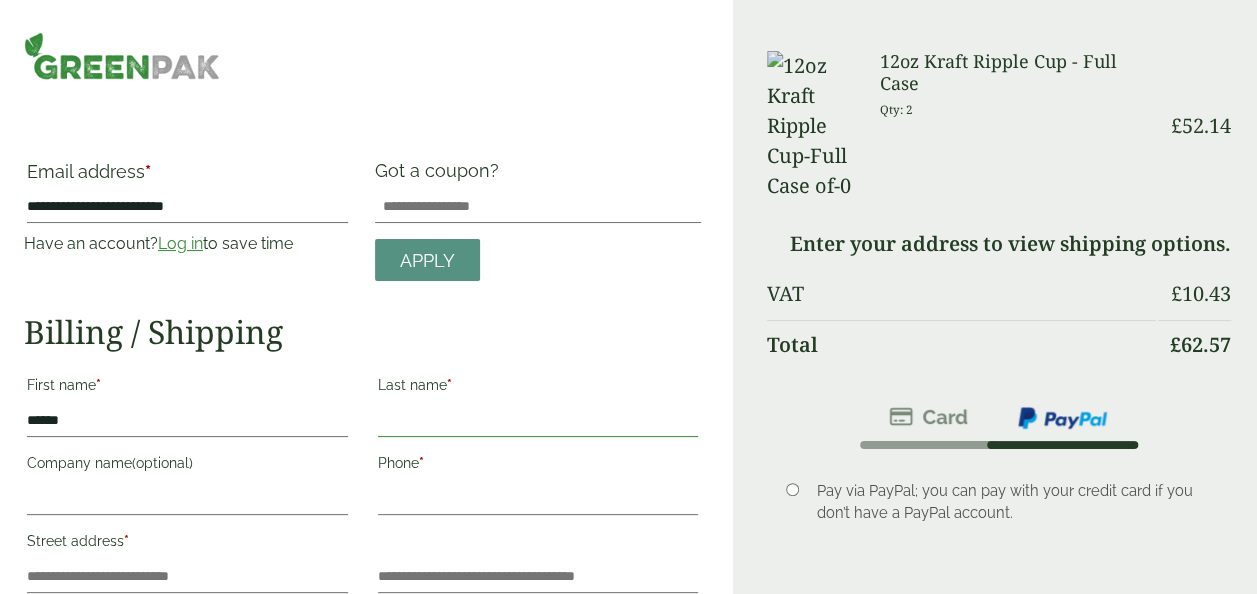 type on "*****" 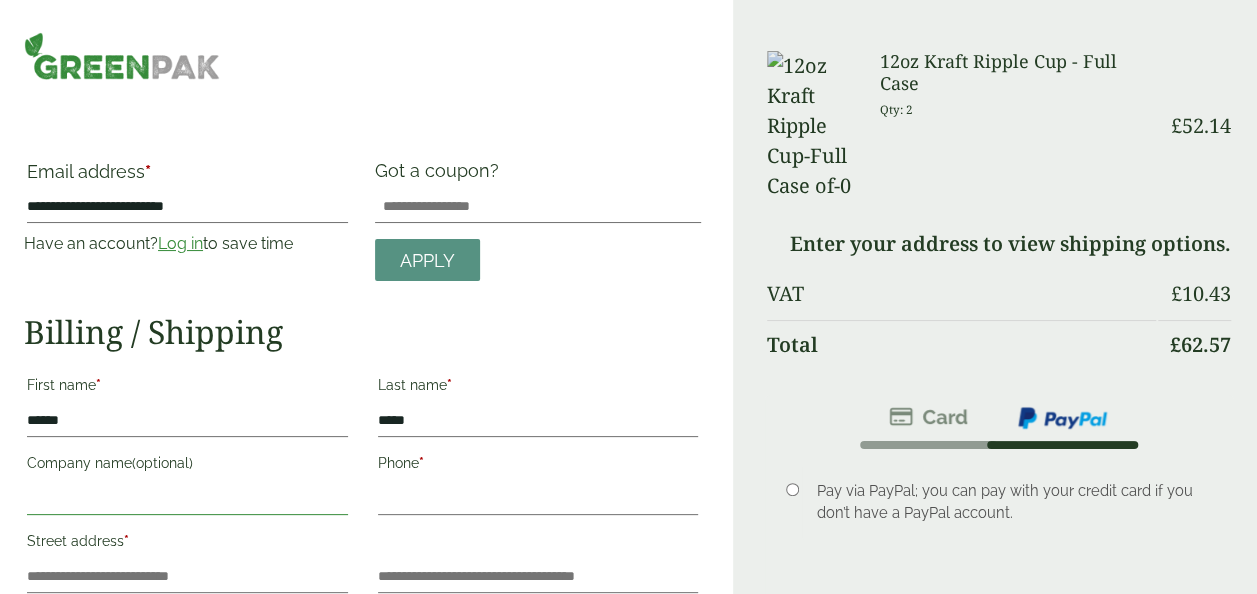 type on "**********" 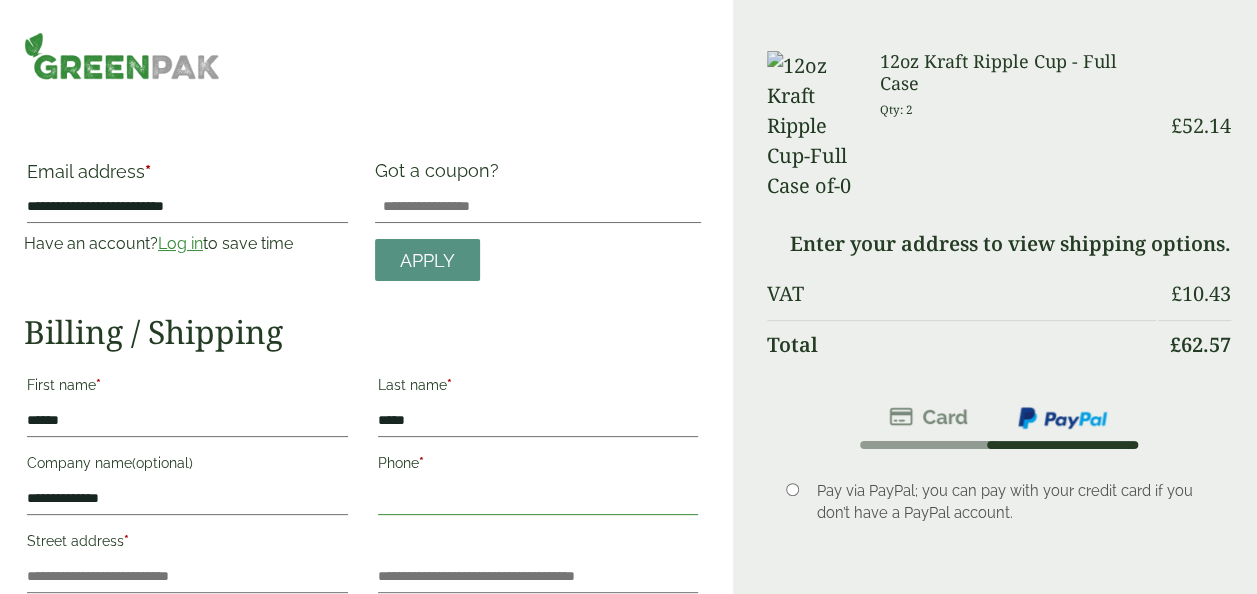 type on "**********" 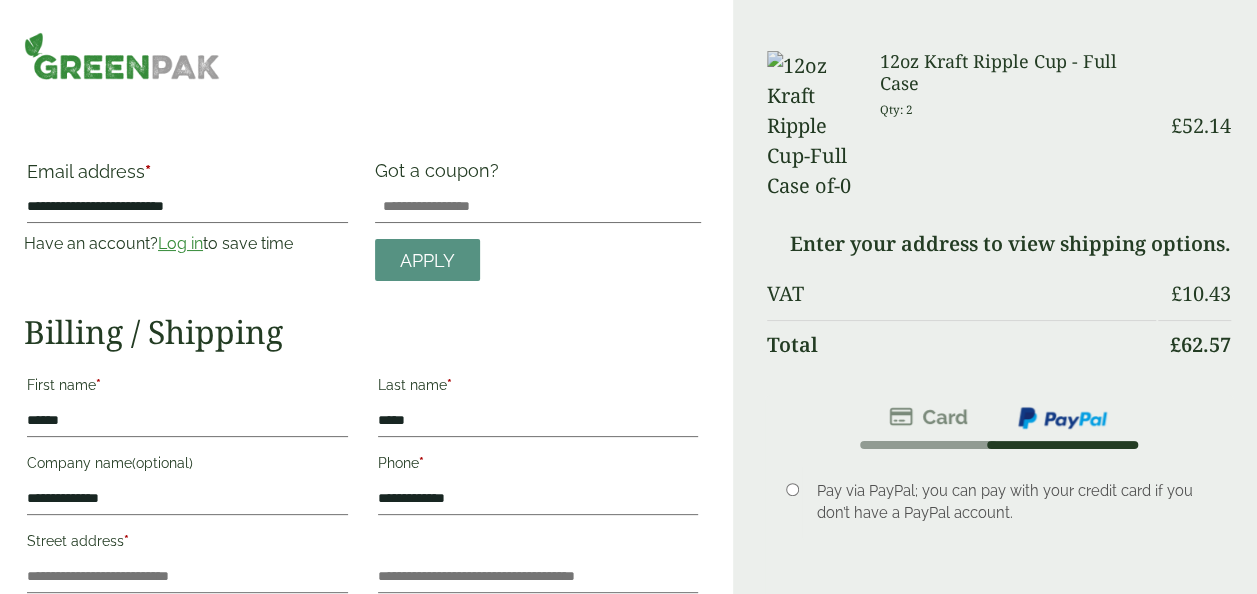 type on "**********" 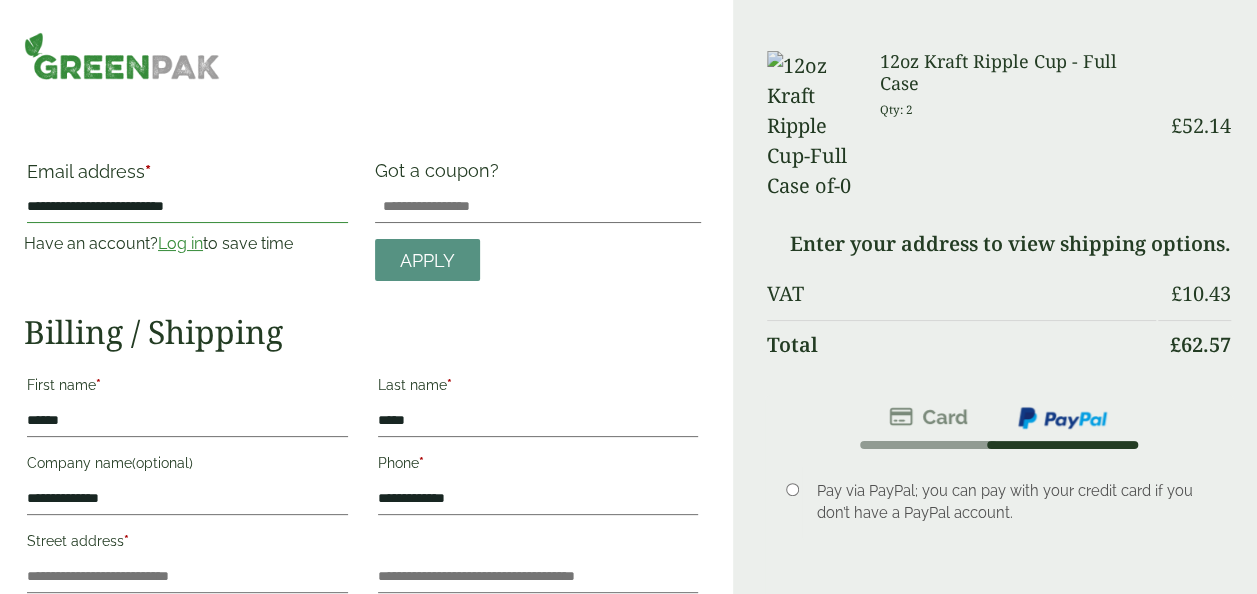 scroll, scrollTop: 440, scrollLeft: 0, axis: vertical 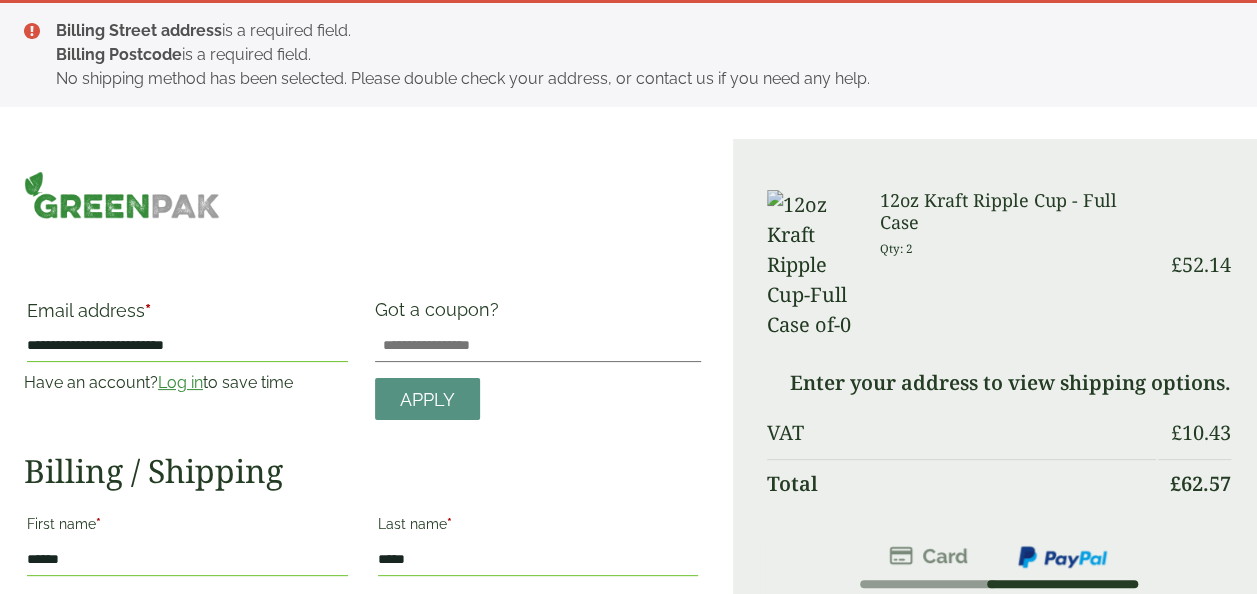 click on "Item
Ammount
12oz Kraft Ripple Cup - Full Case
Qty: 2
£ 52.14
Enter your address to view shipping options.
VAT
£ 10.43
Total
£ 62.57" at bounding box center (999, 340) 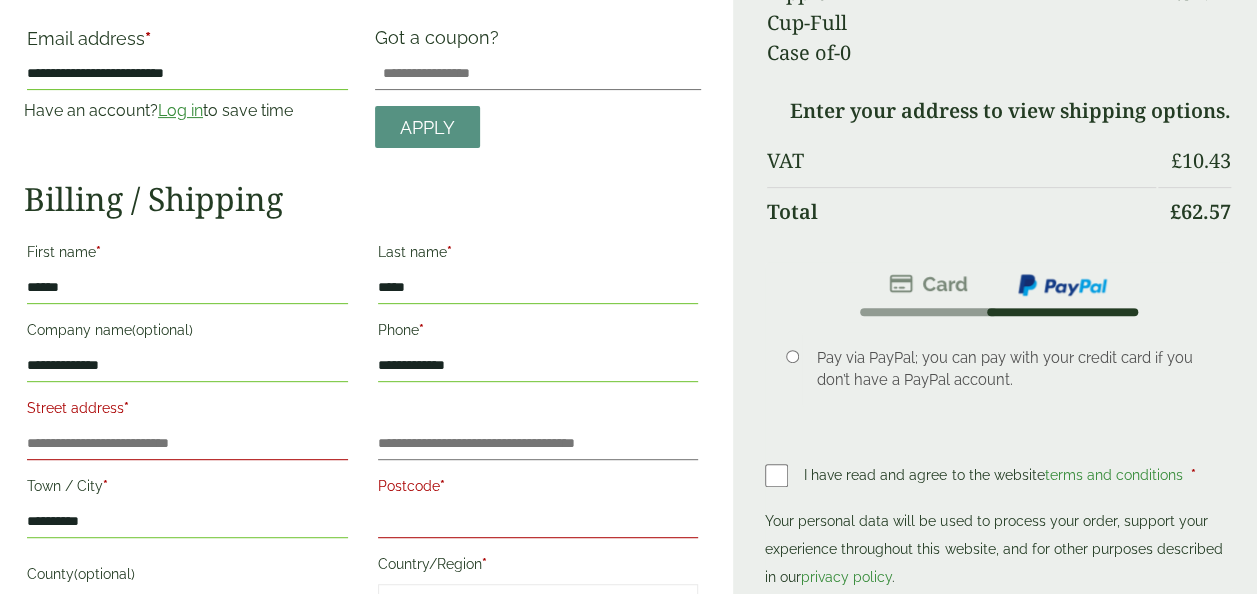 scroll, scrollTop: 440, scrollLeft: 0, axis: vertical 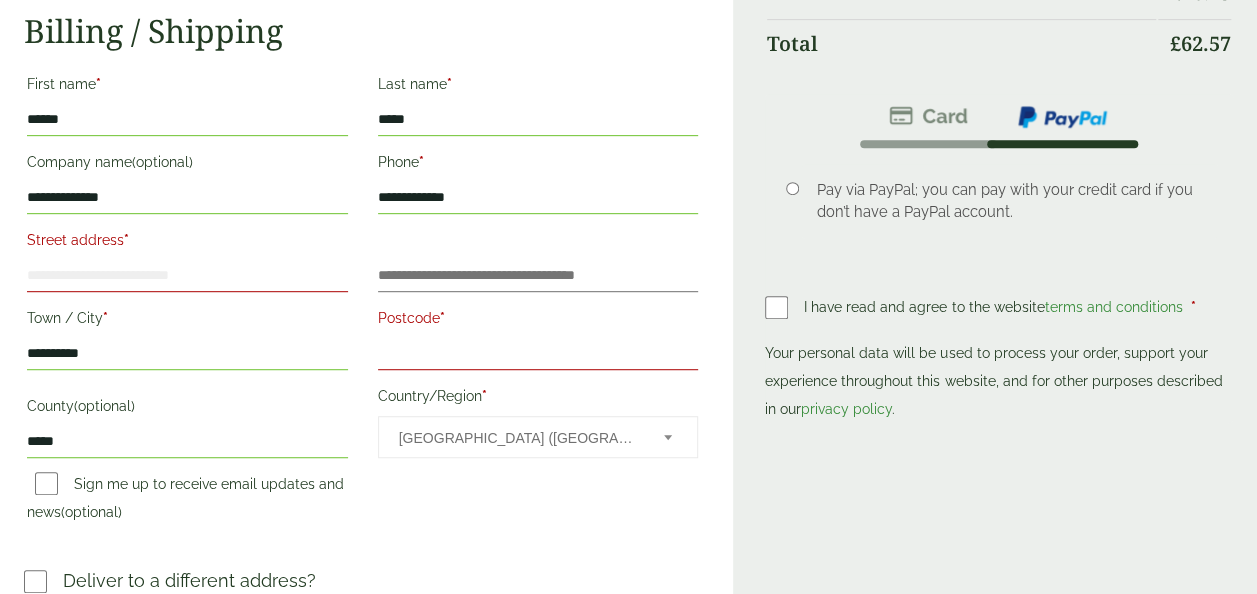 click on "Street address  *" at bounding box center (187, 276) 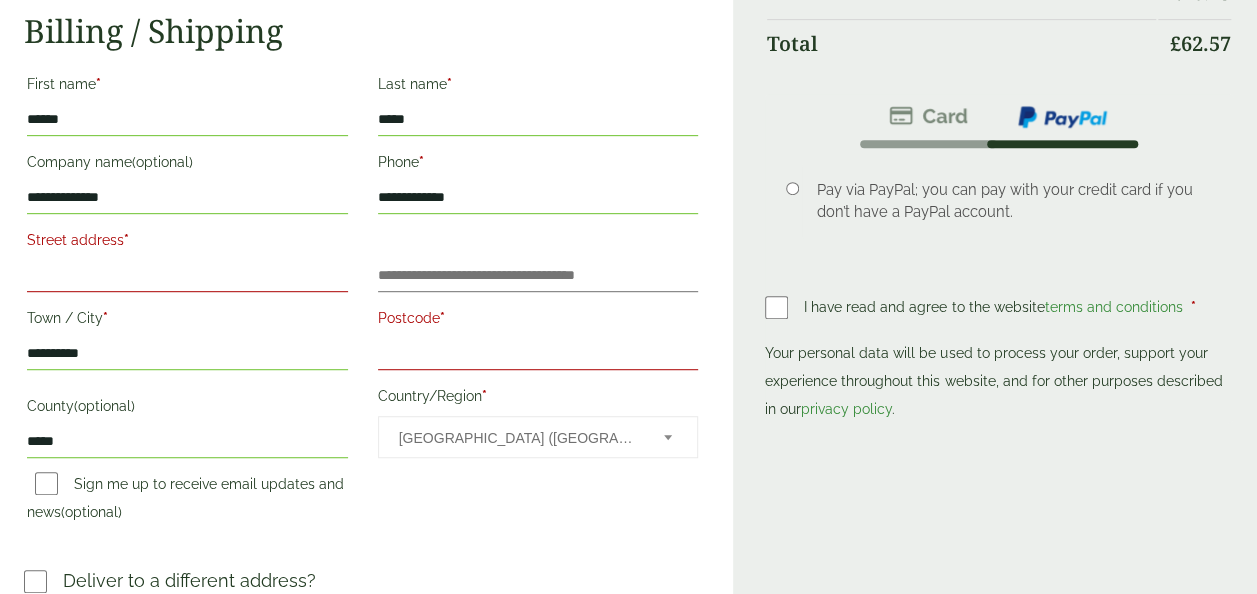 type on "*" 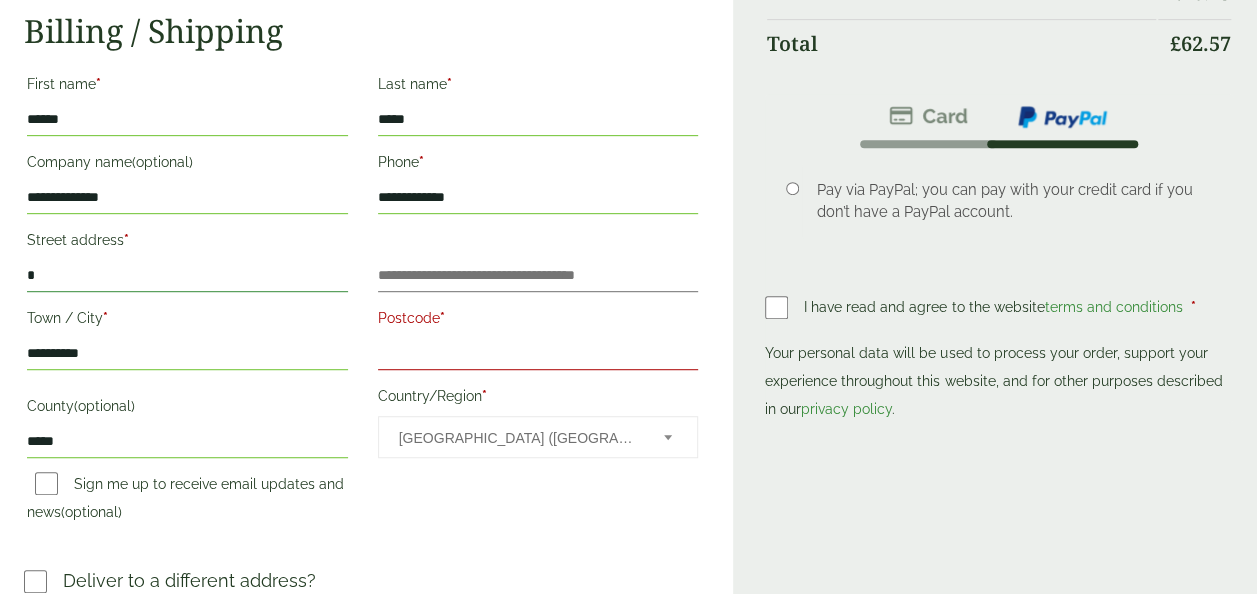 click on "*" at bounding box center (187, 276) 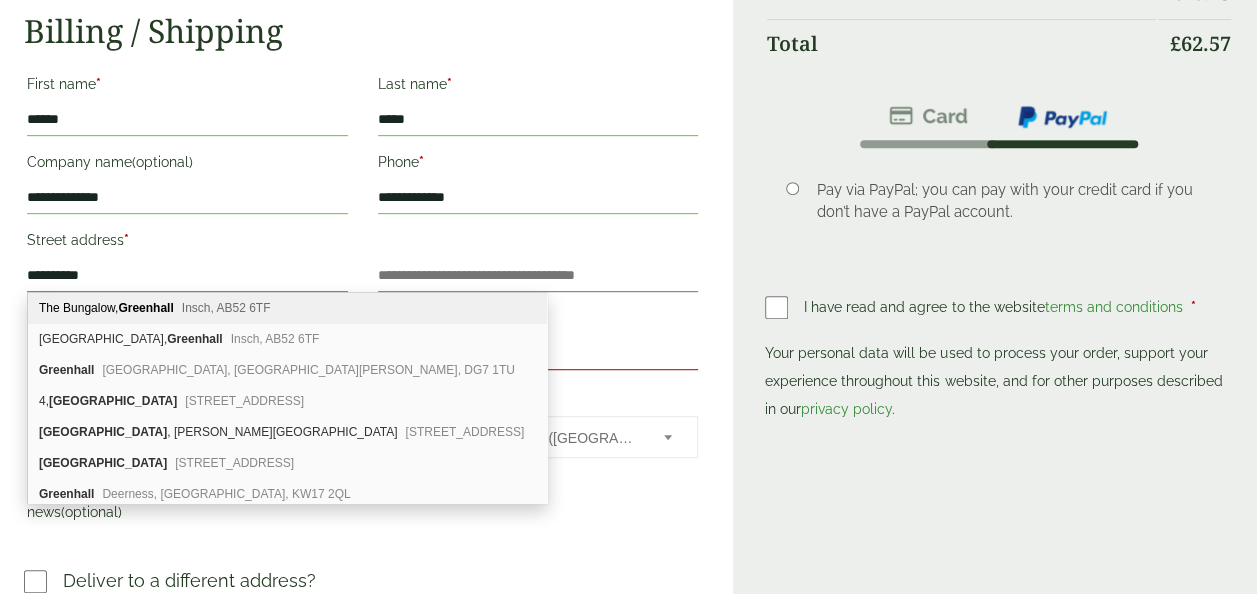 click on "**********" at bounding box center (187, 276) 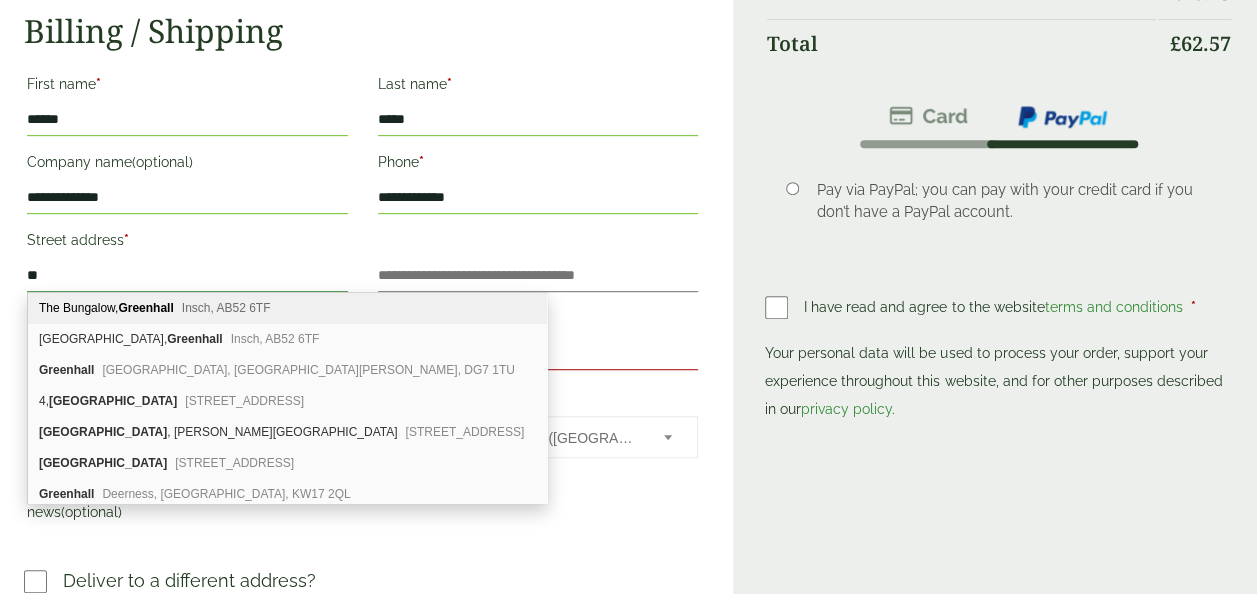 type on "*" 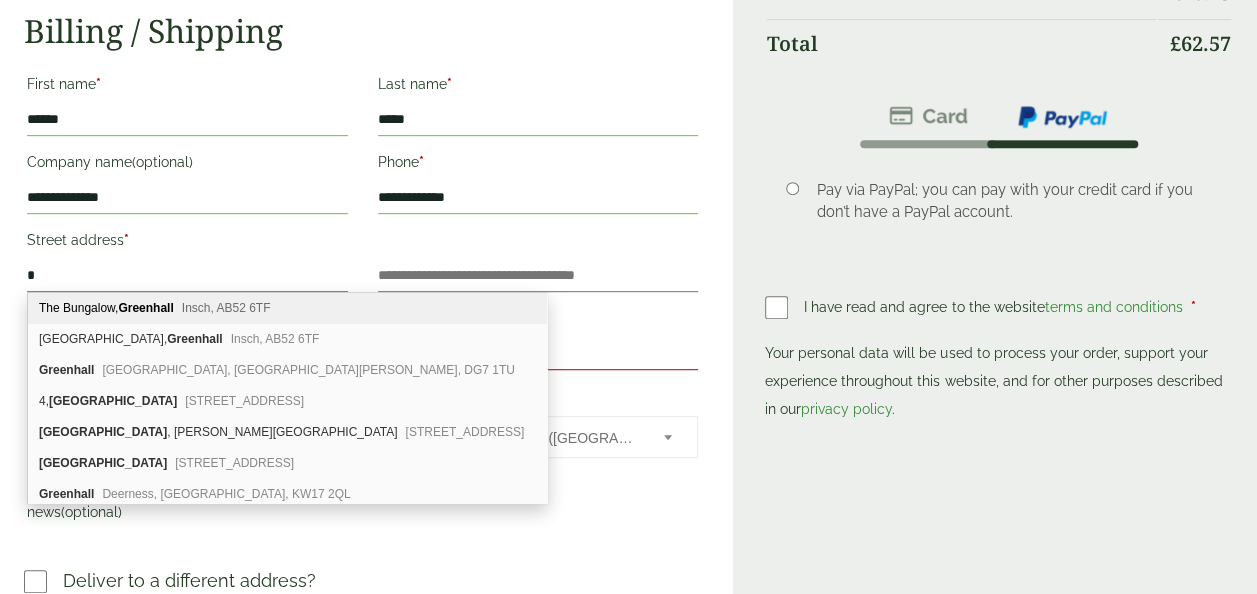 type 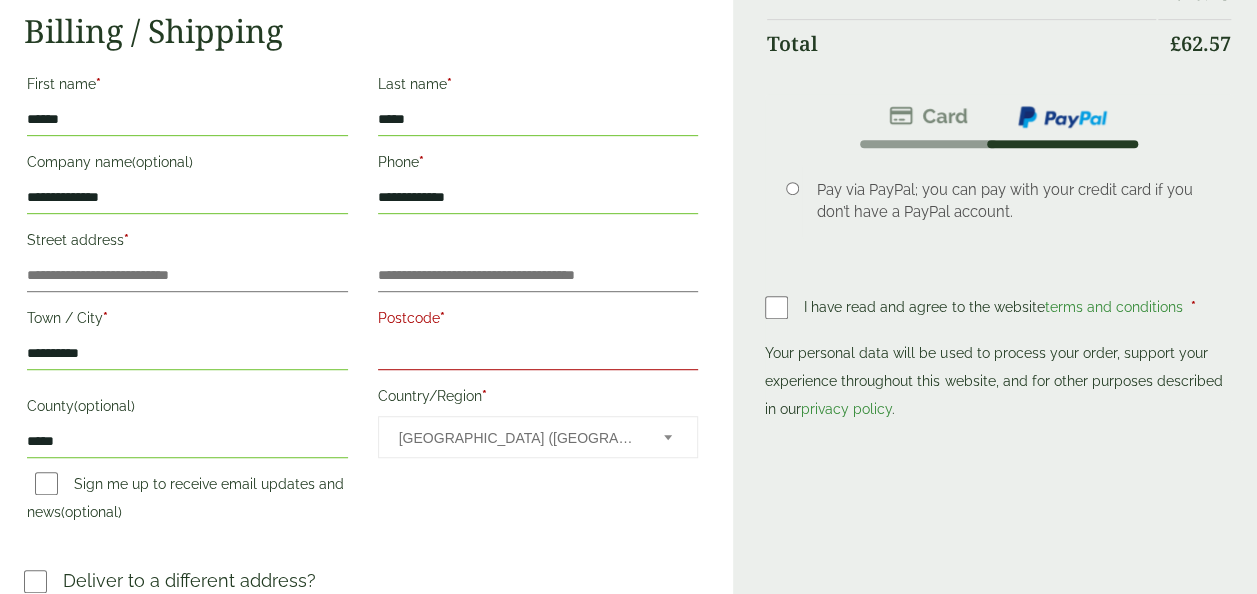 click on "Postcode  *" at bounding box center (538, 354) 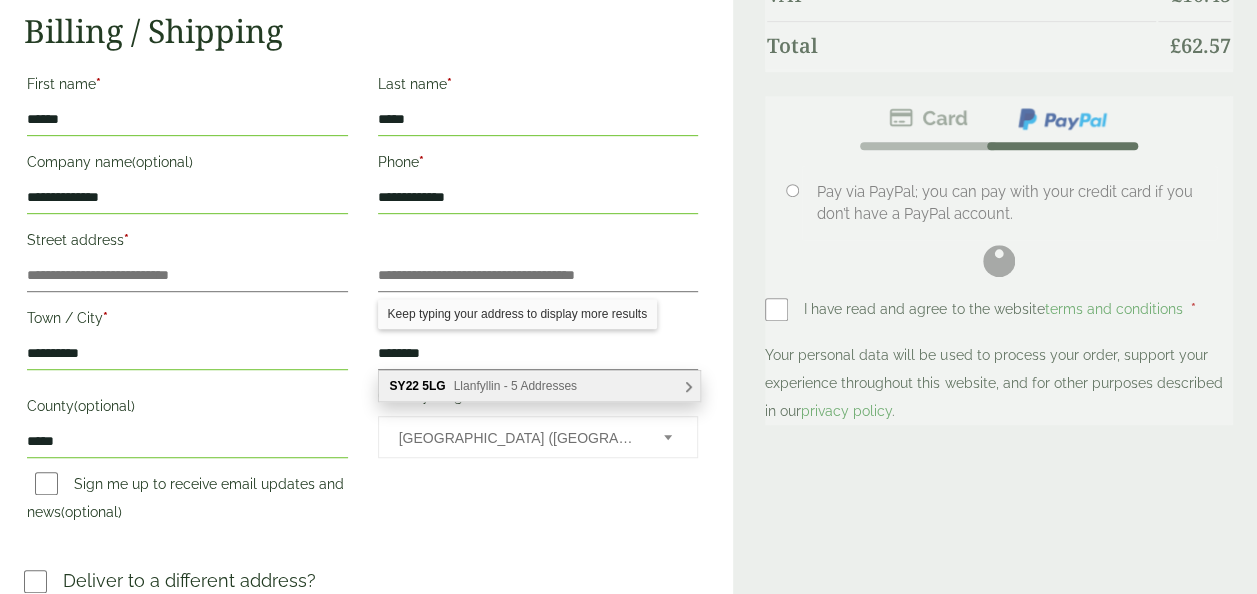 click on "5LG" at bounding box center (433, 386) 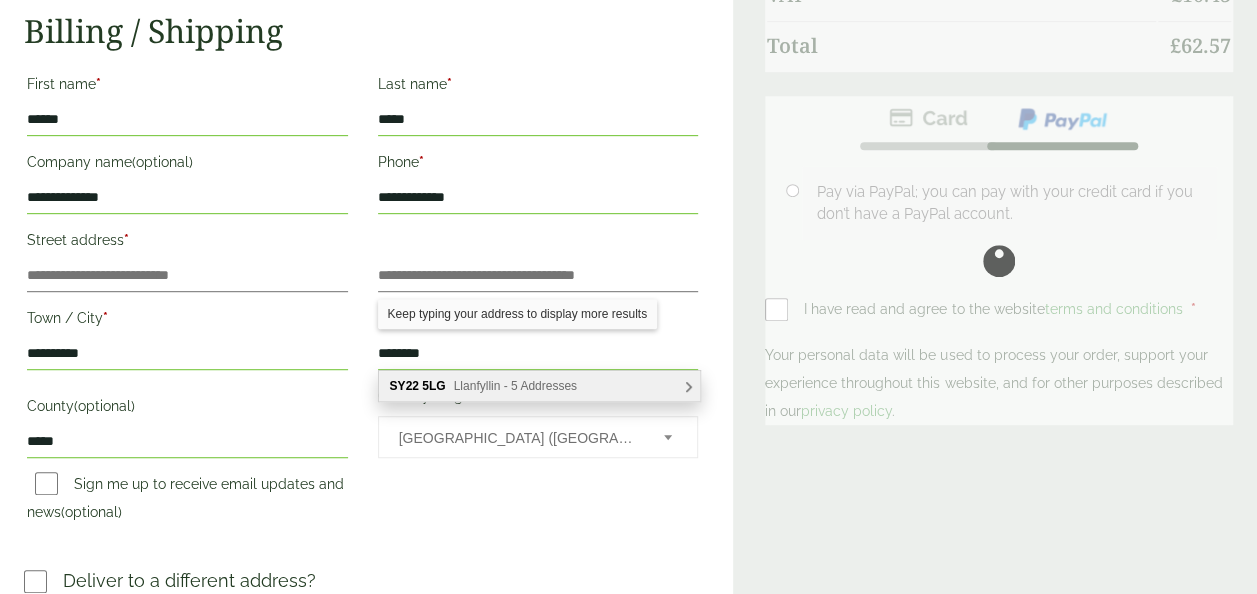 type on "********" 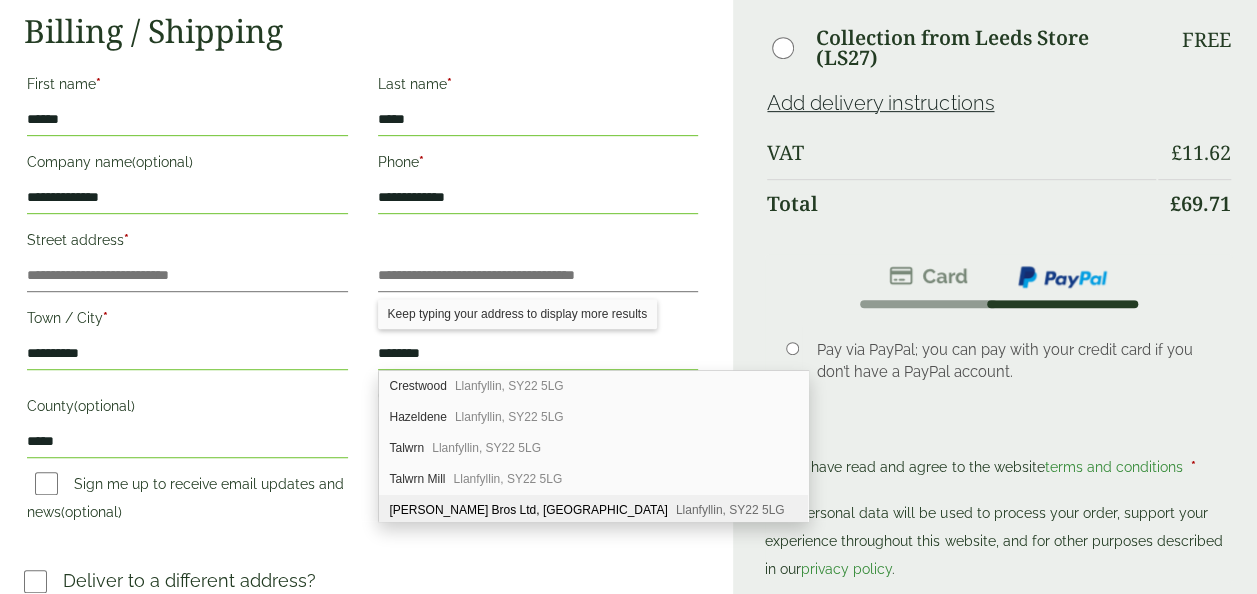 click on "Lewis Bros Ltd, Green Hall Farm Llanfyllin, SY22 5LG" at bounding box center [593, 510] 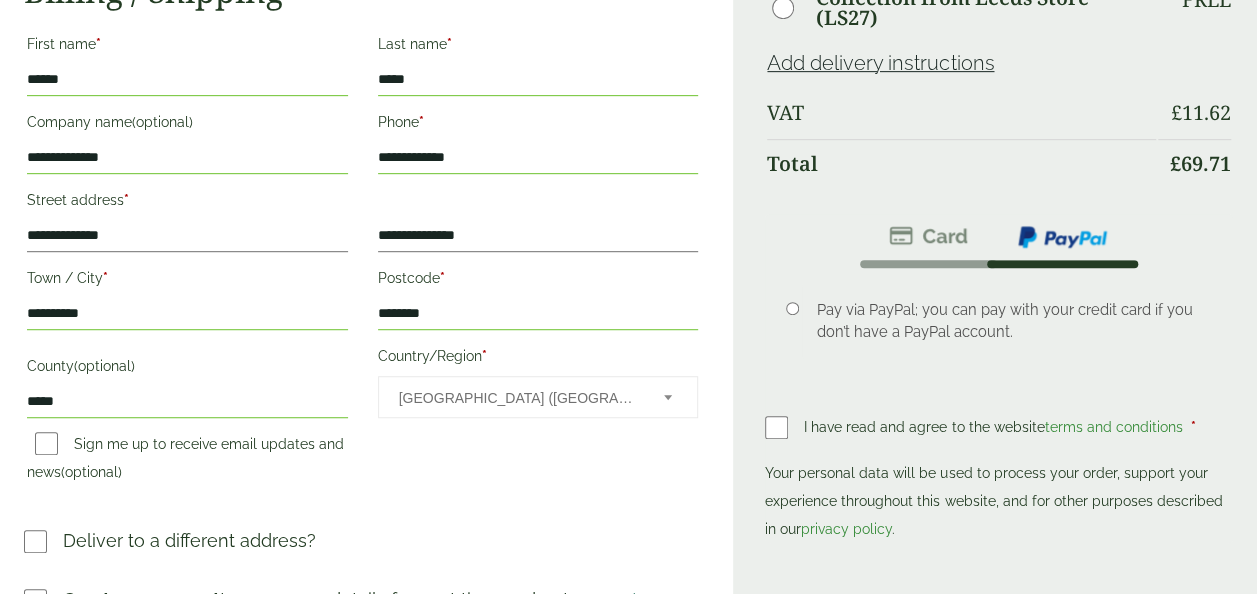 scroll, scrollTop: 666, scrollLeft: 0, axis: vertical 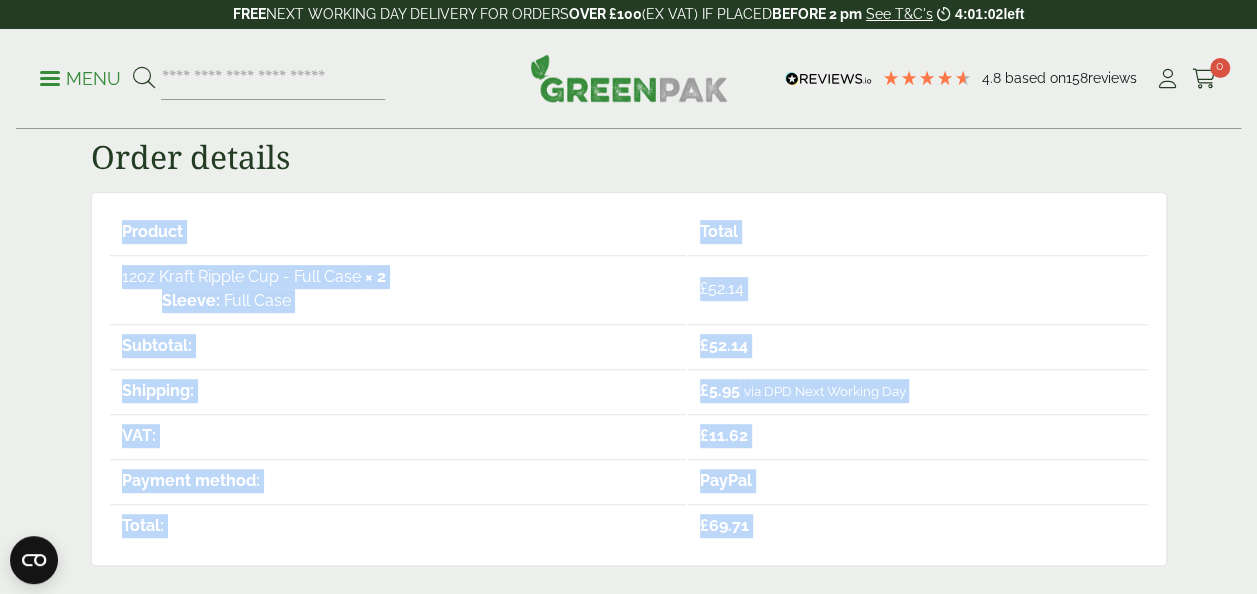 drag, startPoint x: 1229, startPoint y: 156, endPoint x: 1254, endPoint y: 609, distance: 453.68933 